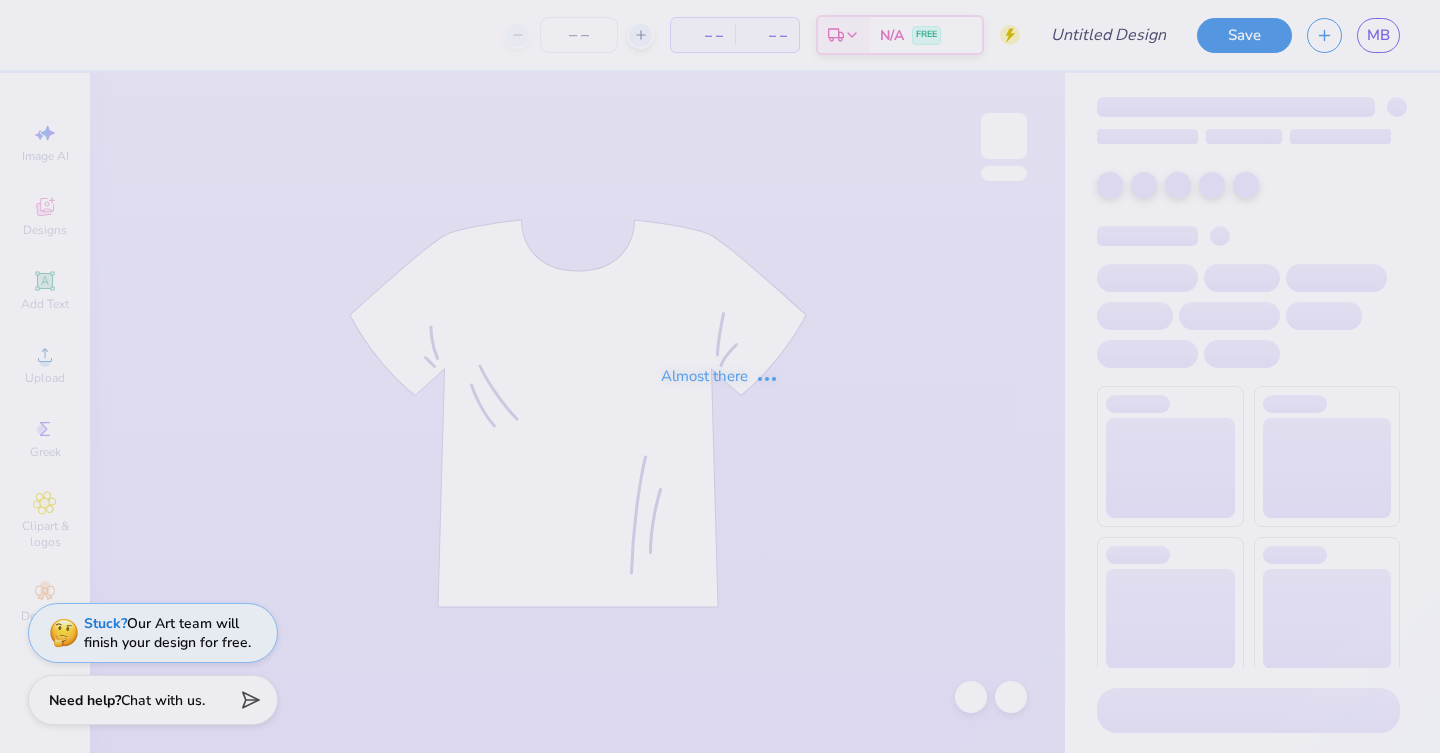 scroll, scrollTop: 0, scrollLeft: 0, axis: both 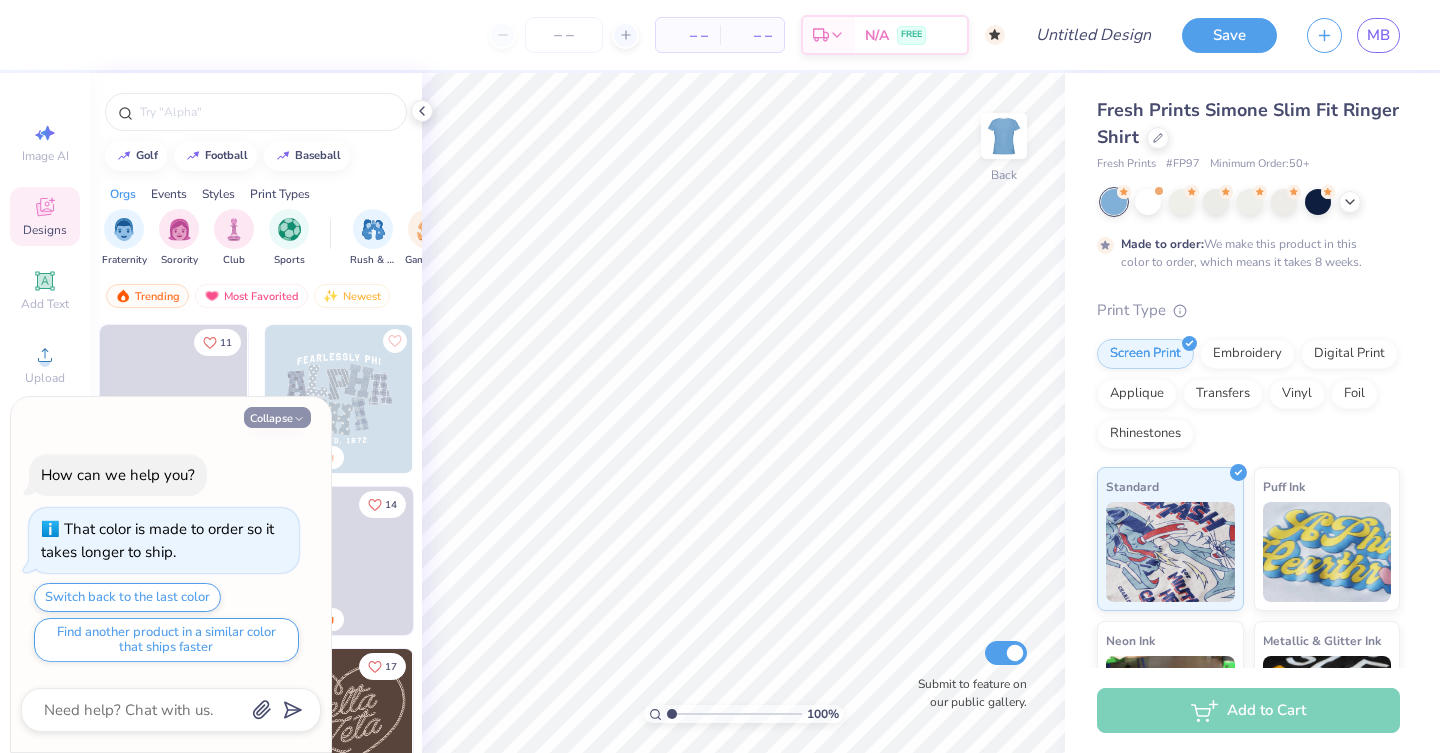 click on "Collapse" at bounding box center [277, 417] 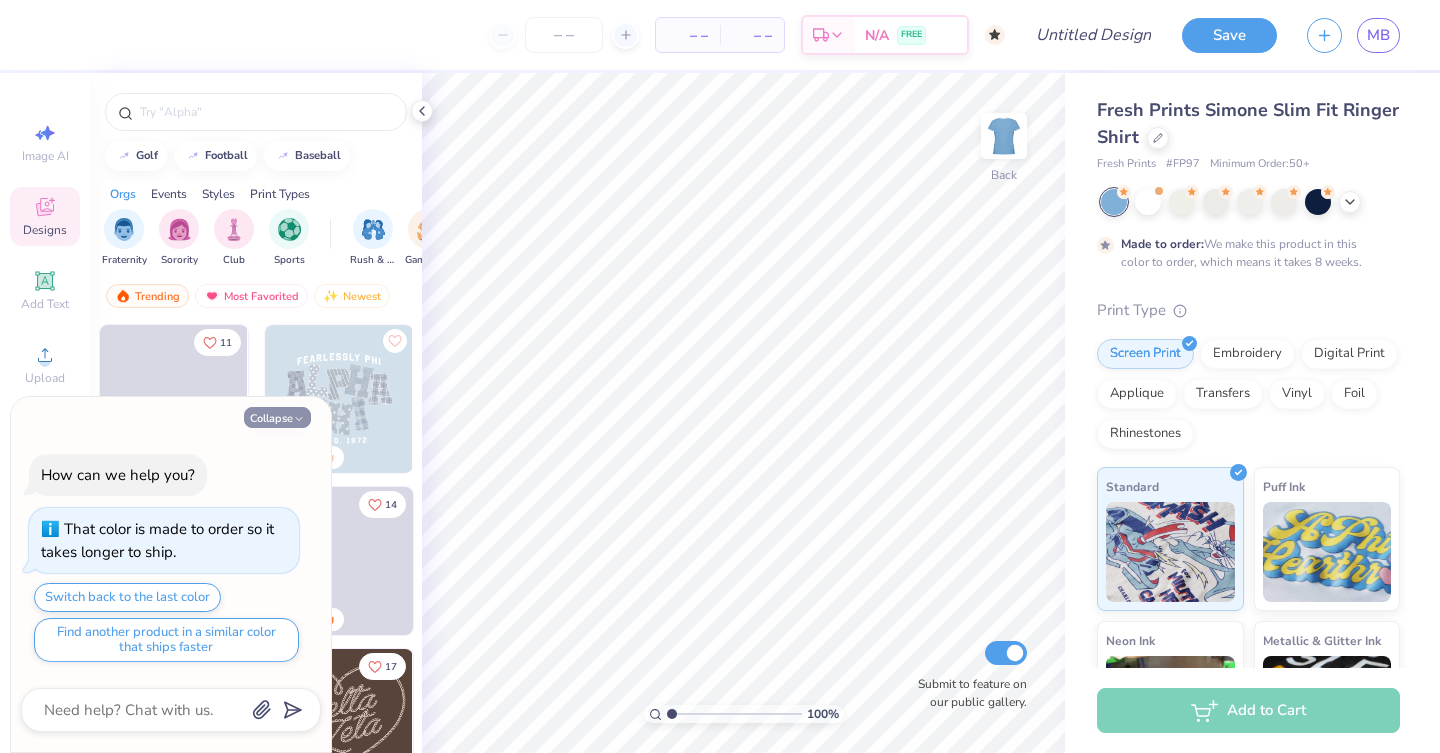 type on "x" 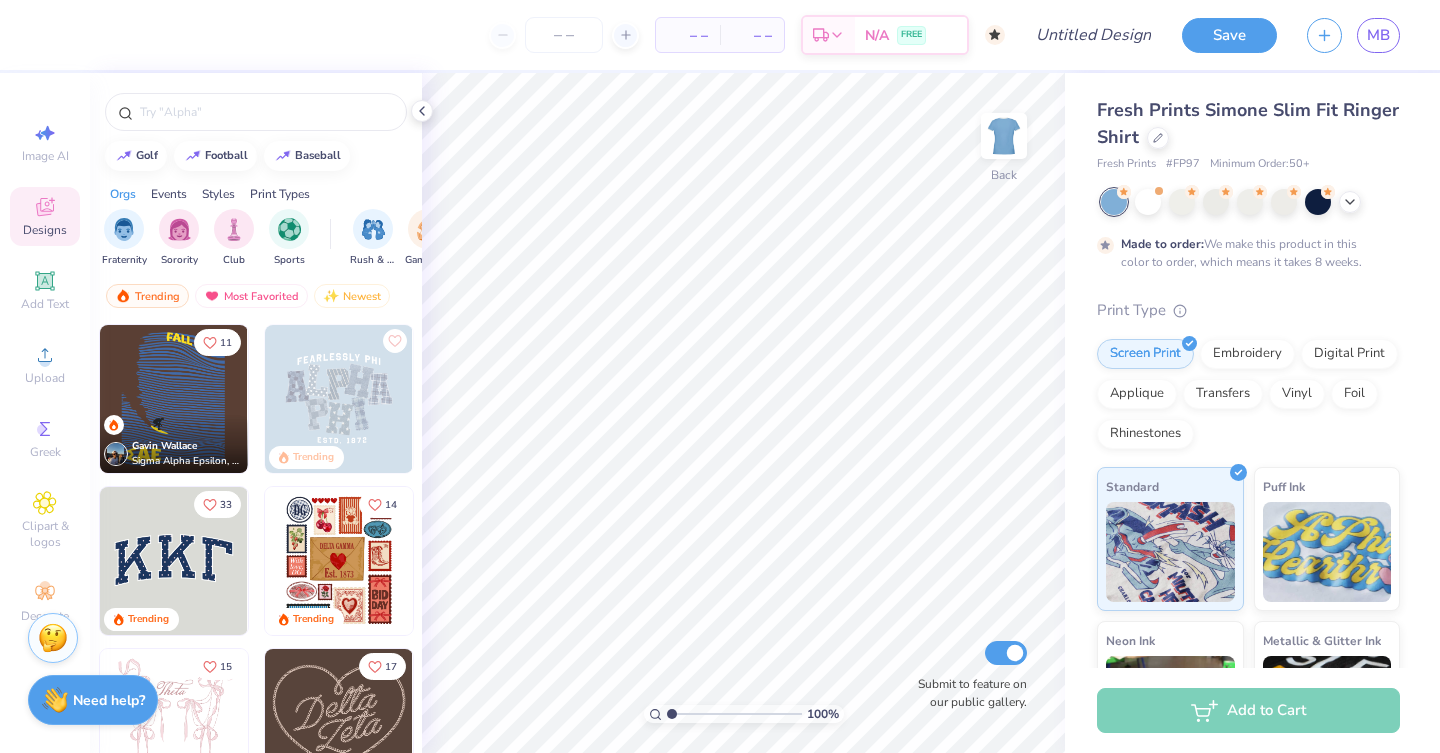 scroll, scrollTop: 0, scrollLeft: 0, axis: both 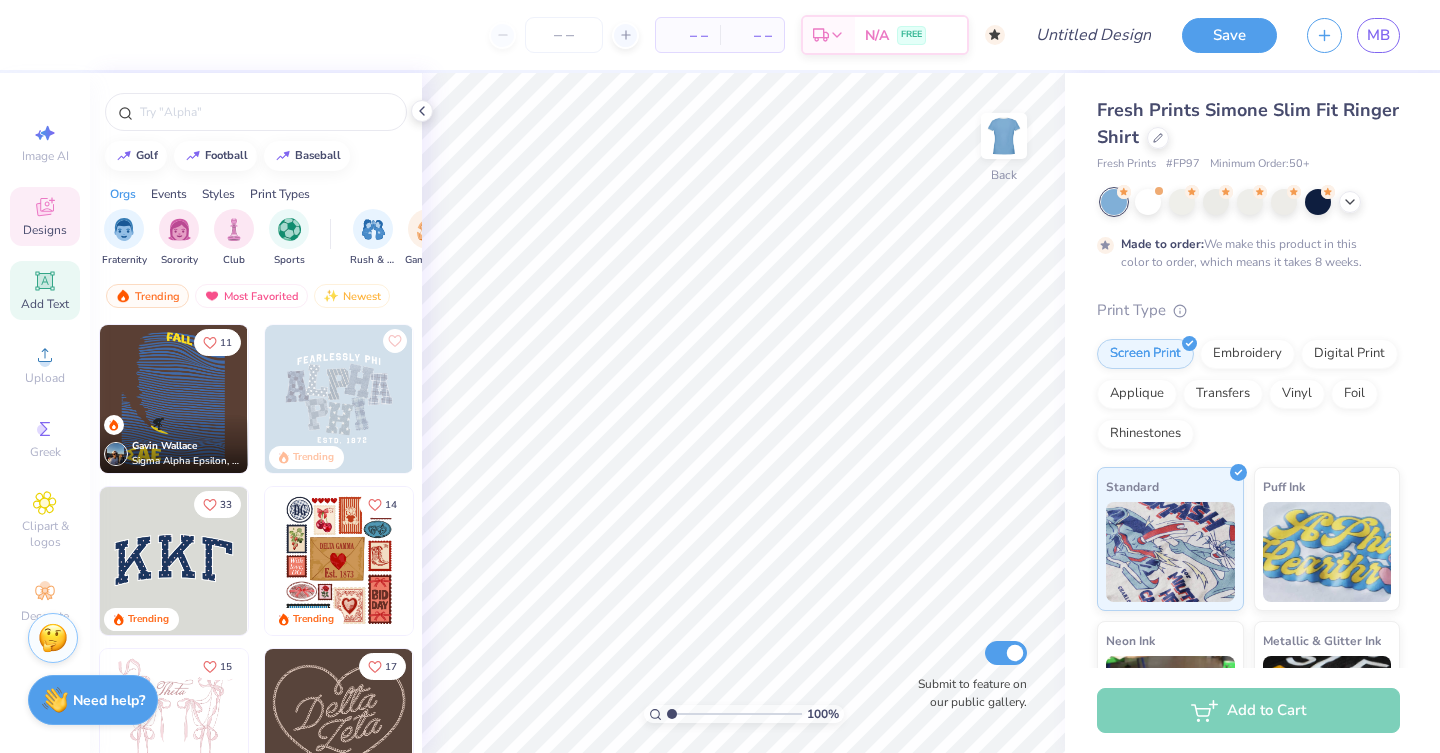 click 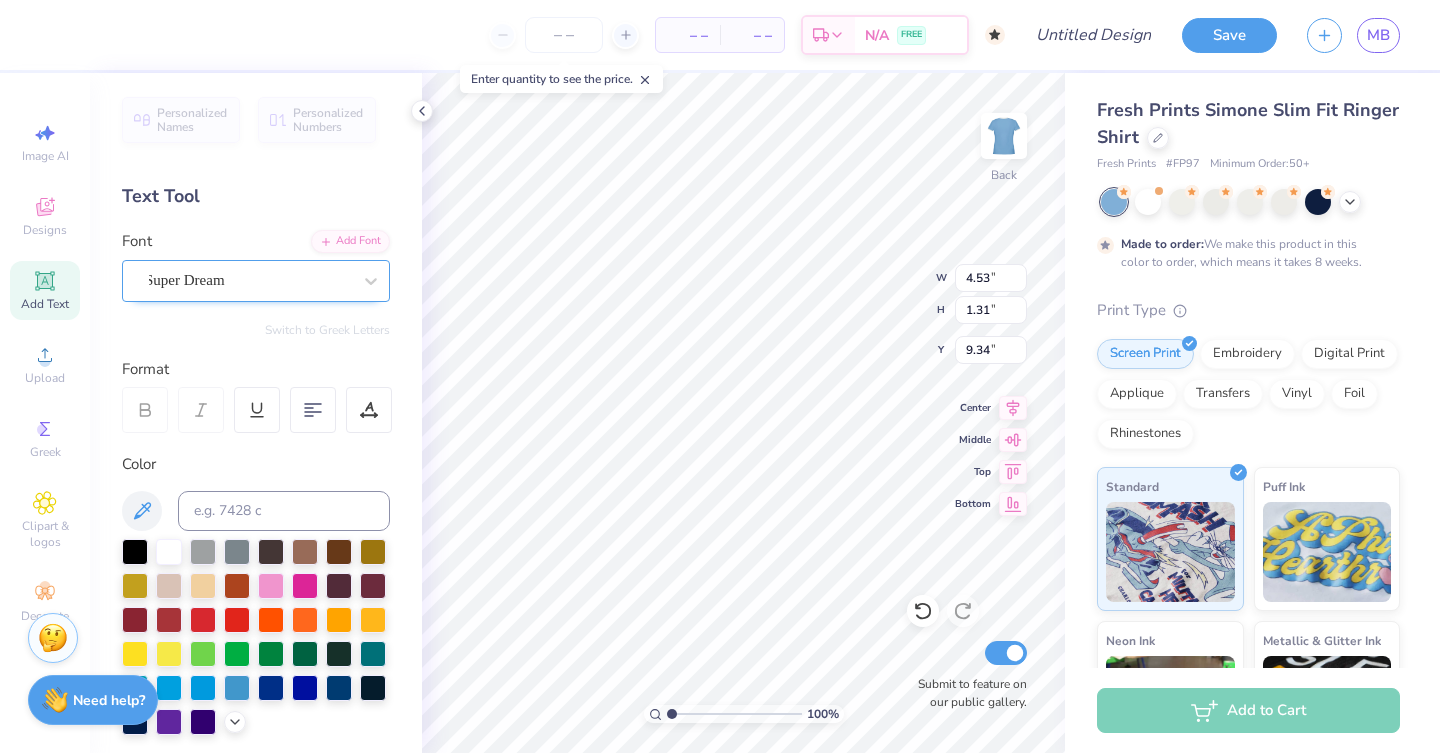 type on "KKG" 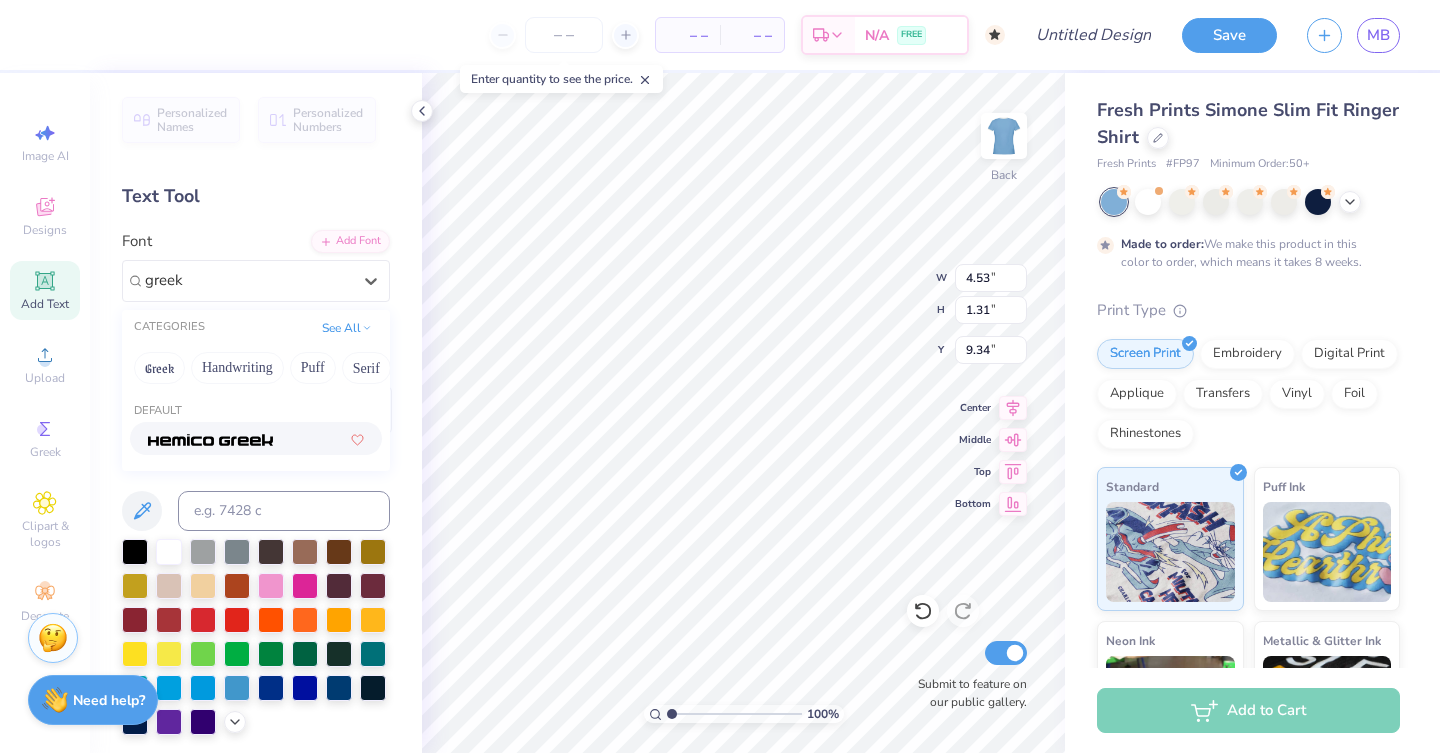 click at bounding box center (210, 440) 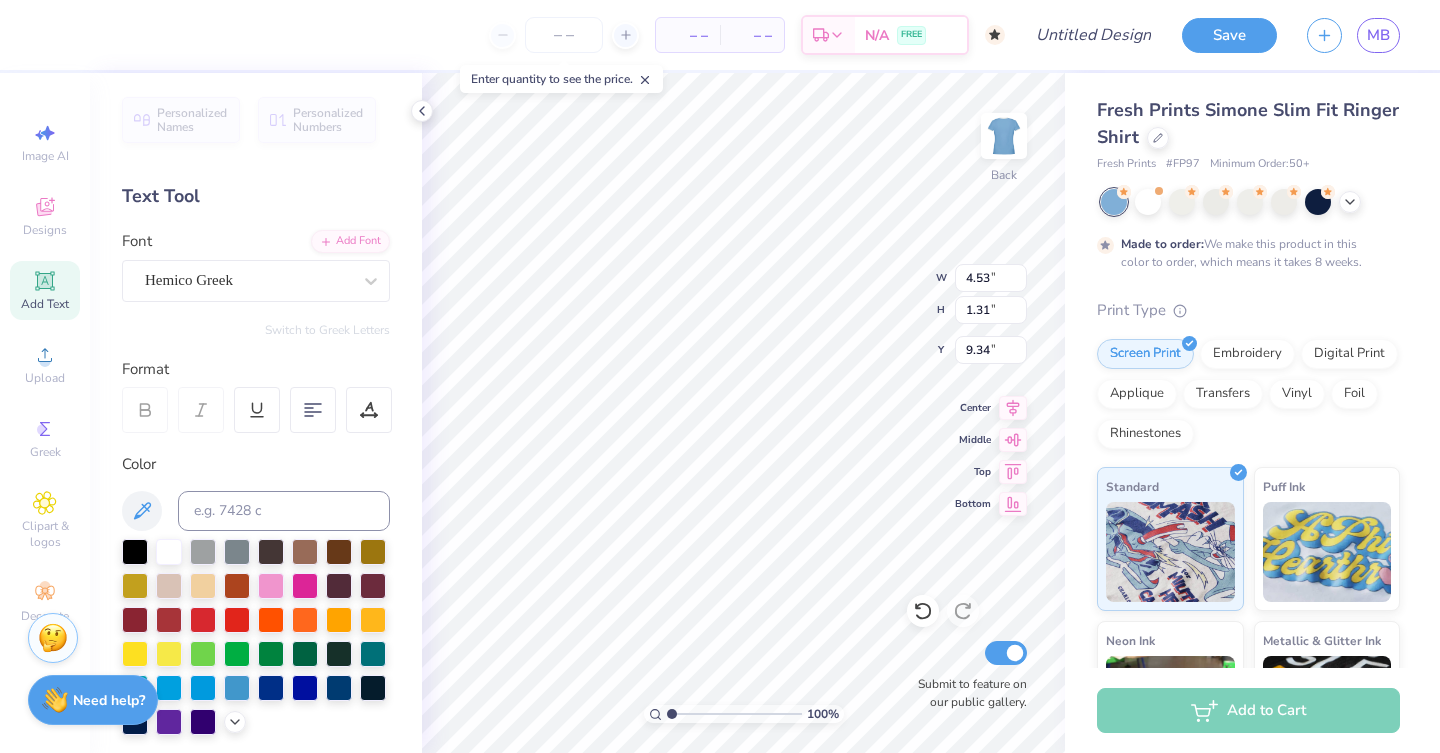 type 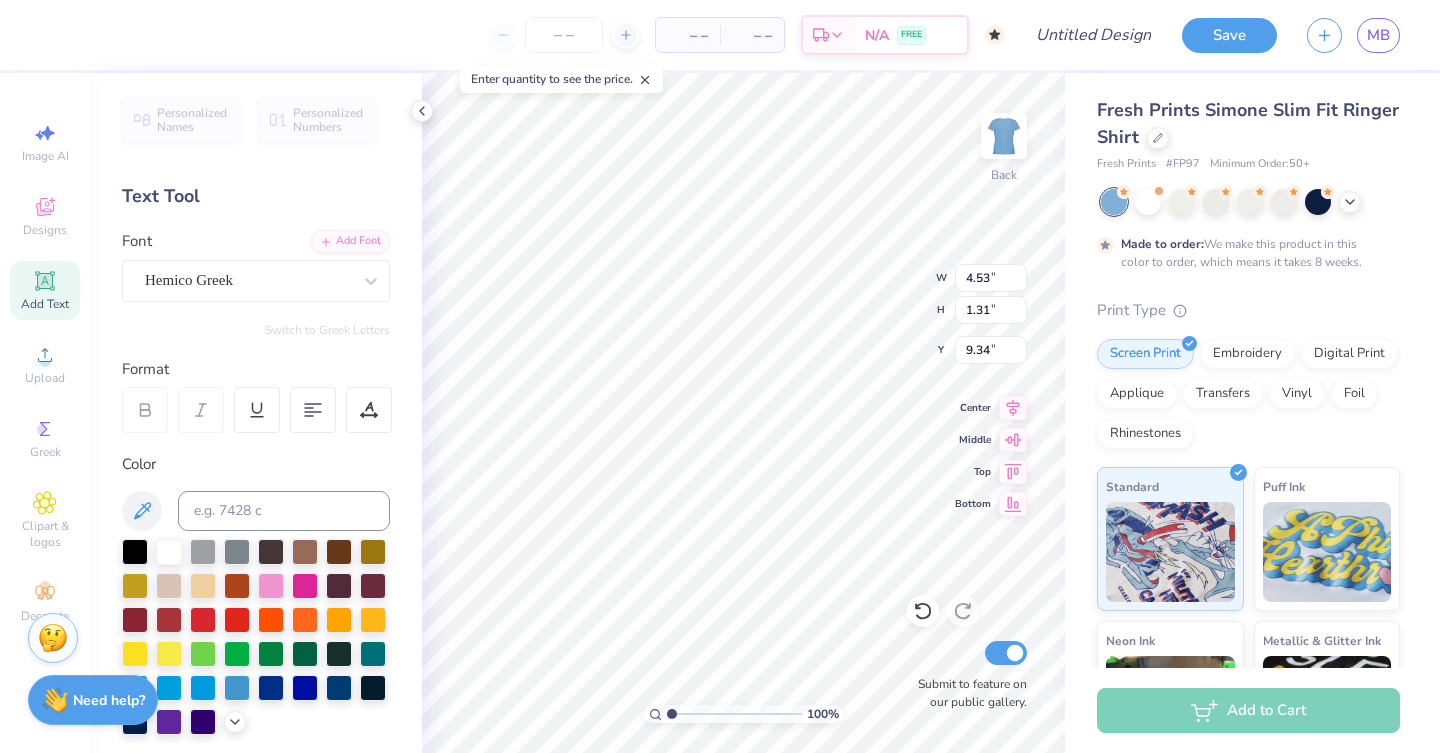 scroll, scrollTop: 0, scrollLeft: 0, axis: both 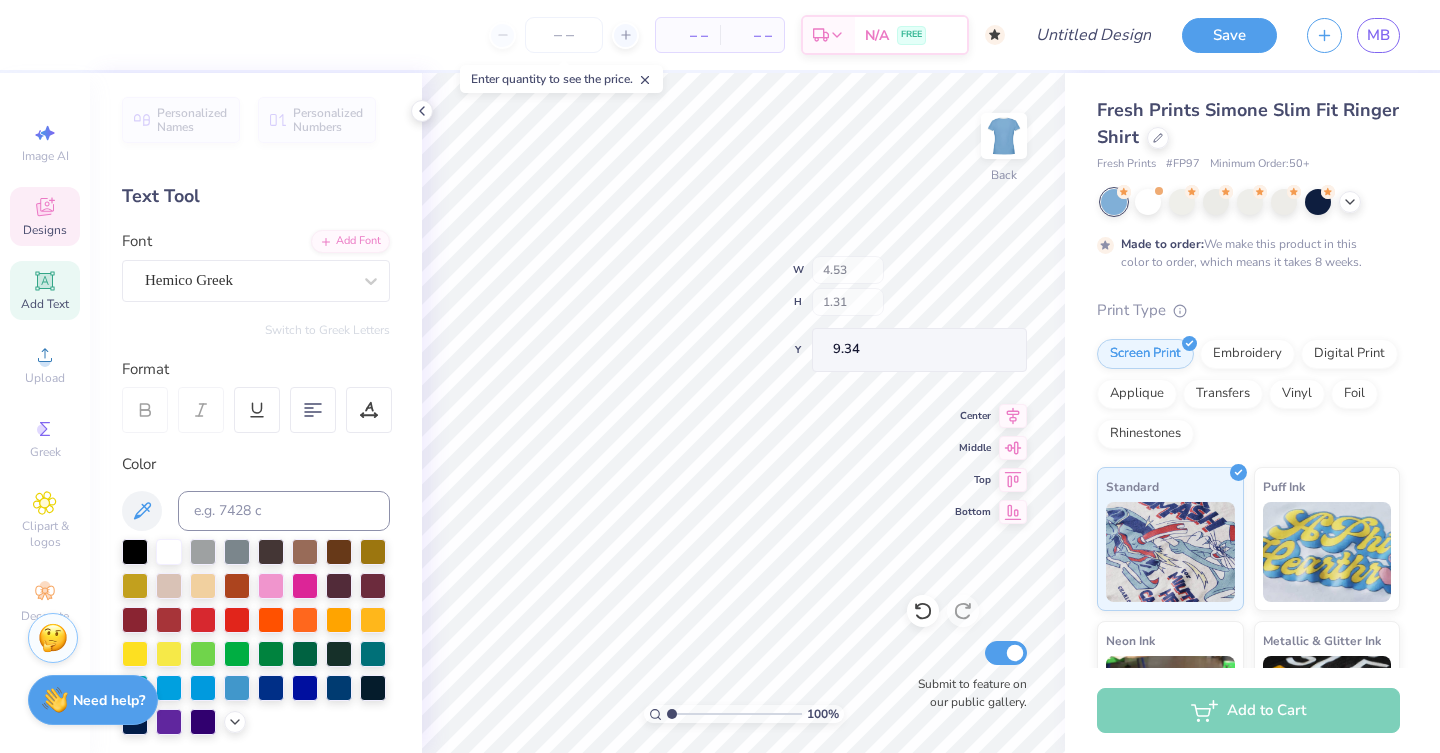 click 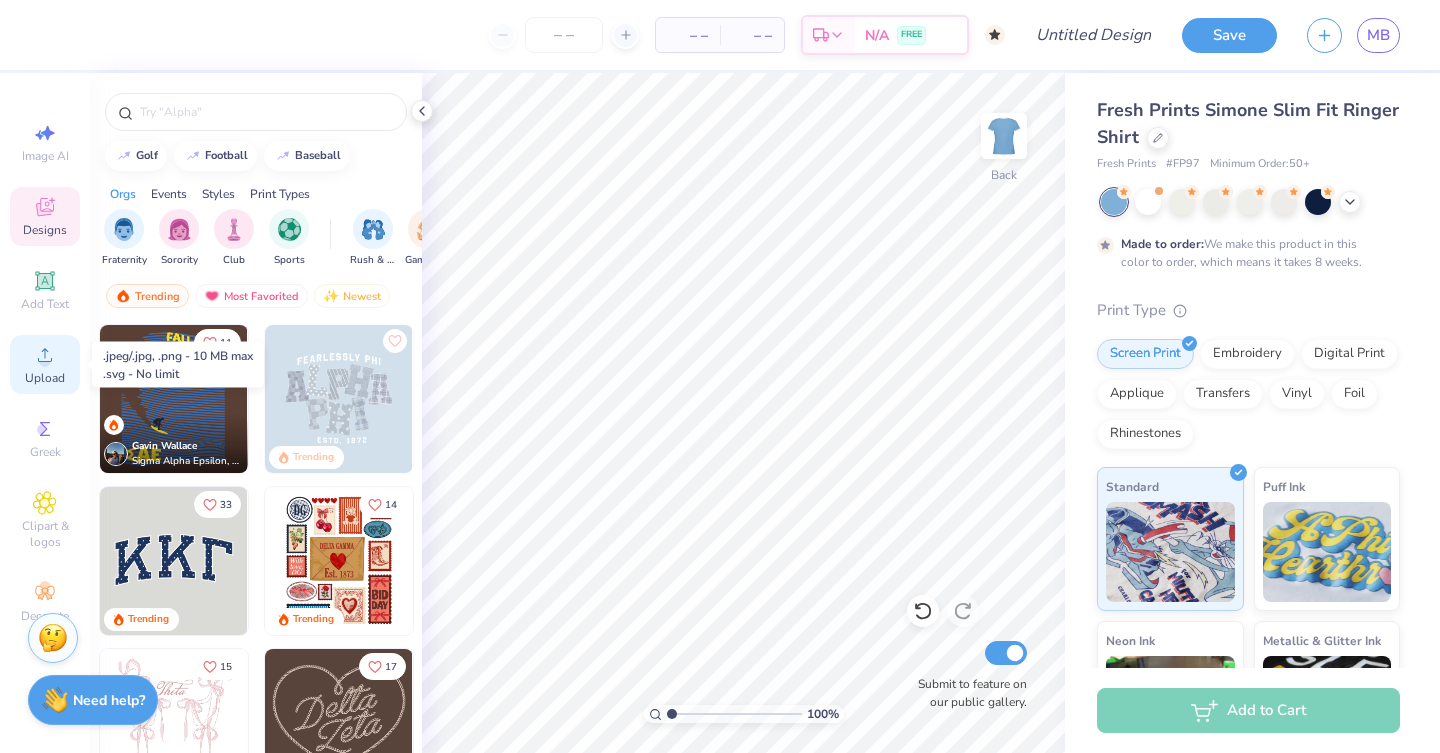 click on "Upload" at bounding box center [45, 364] 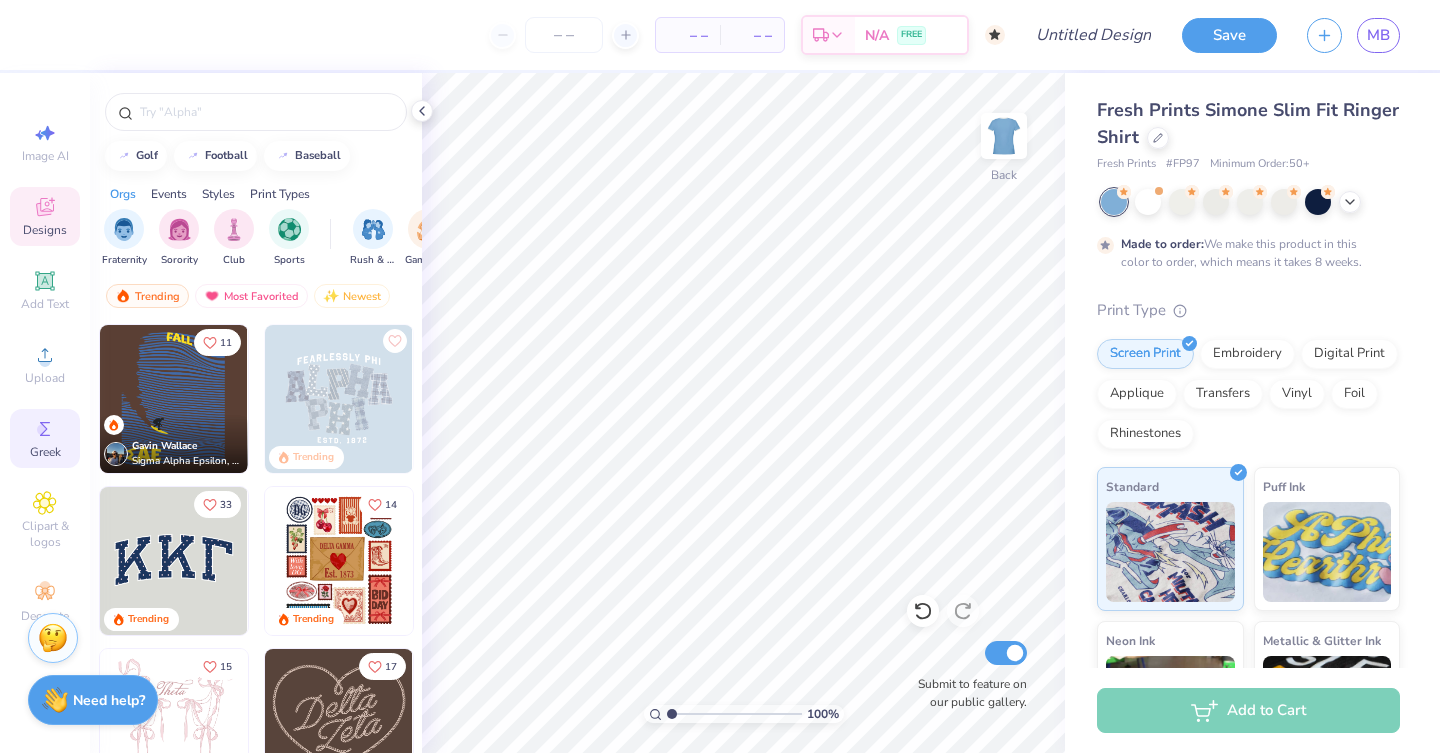 click 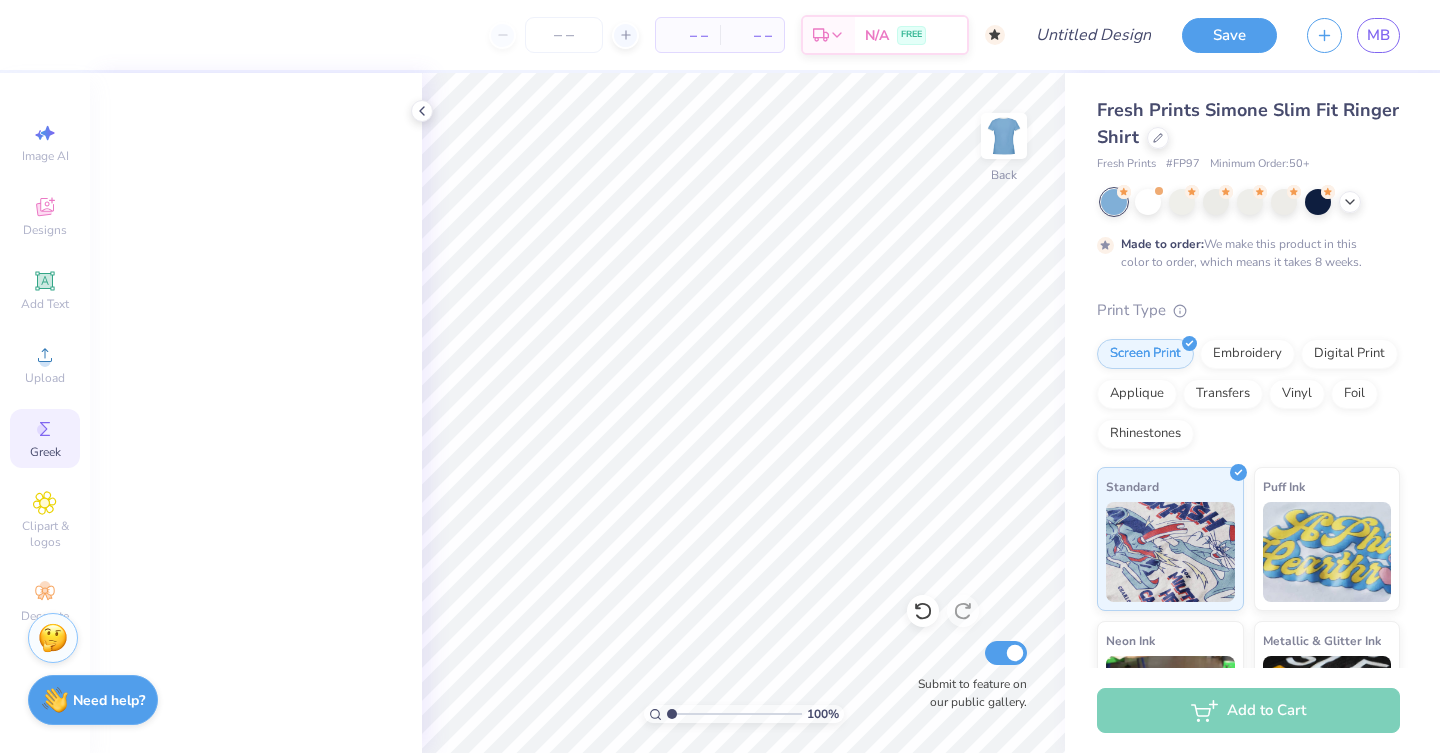 scroll, scrollTop: 1987, scrollLeft: 0, axis: vertical 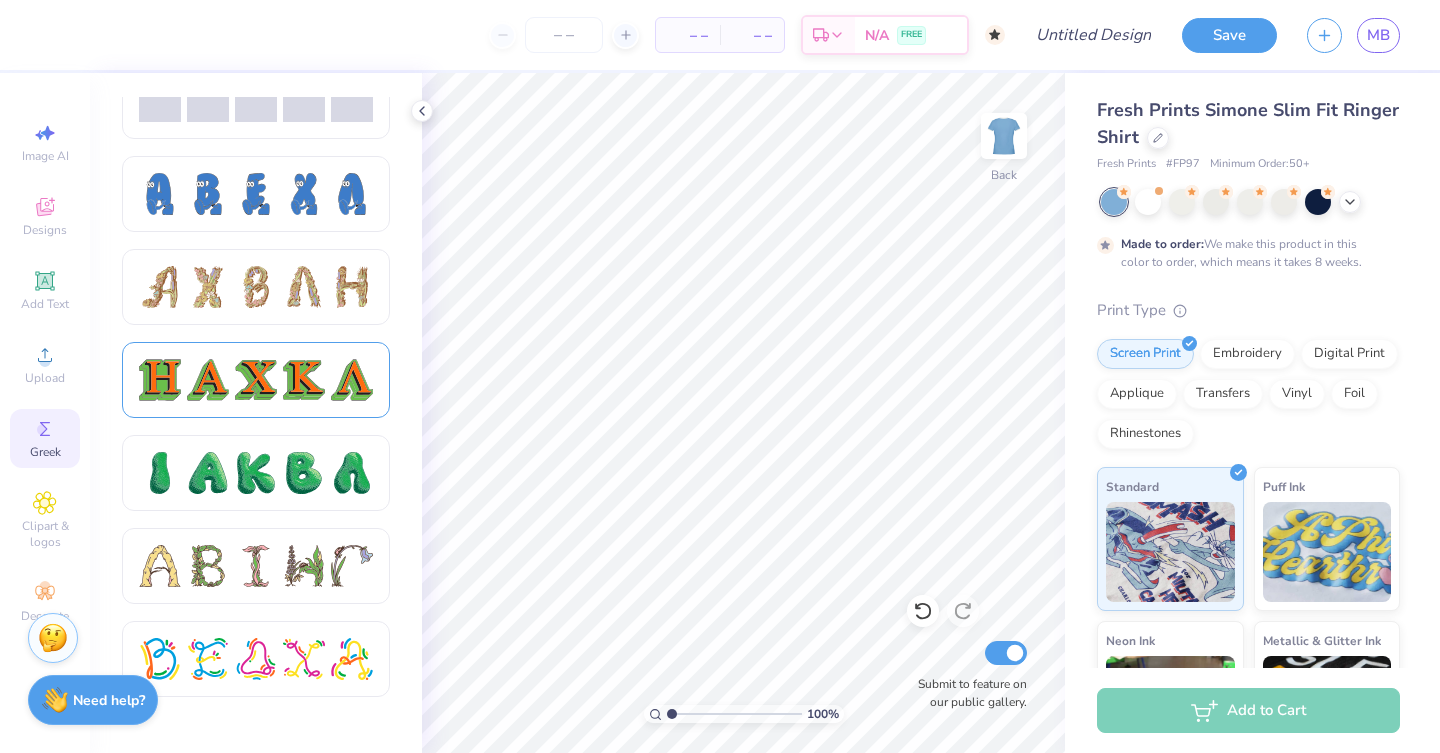 click at bounding box center [304, 380] 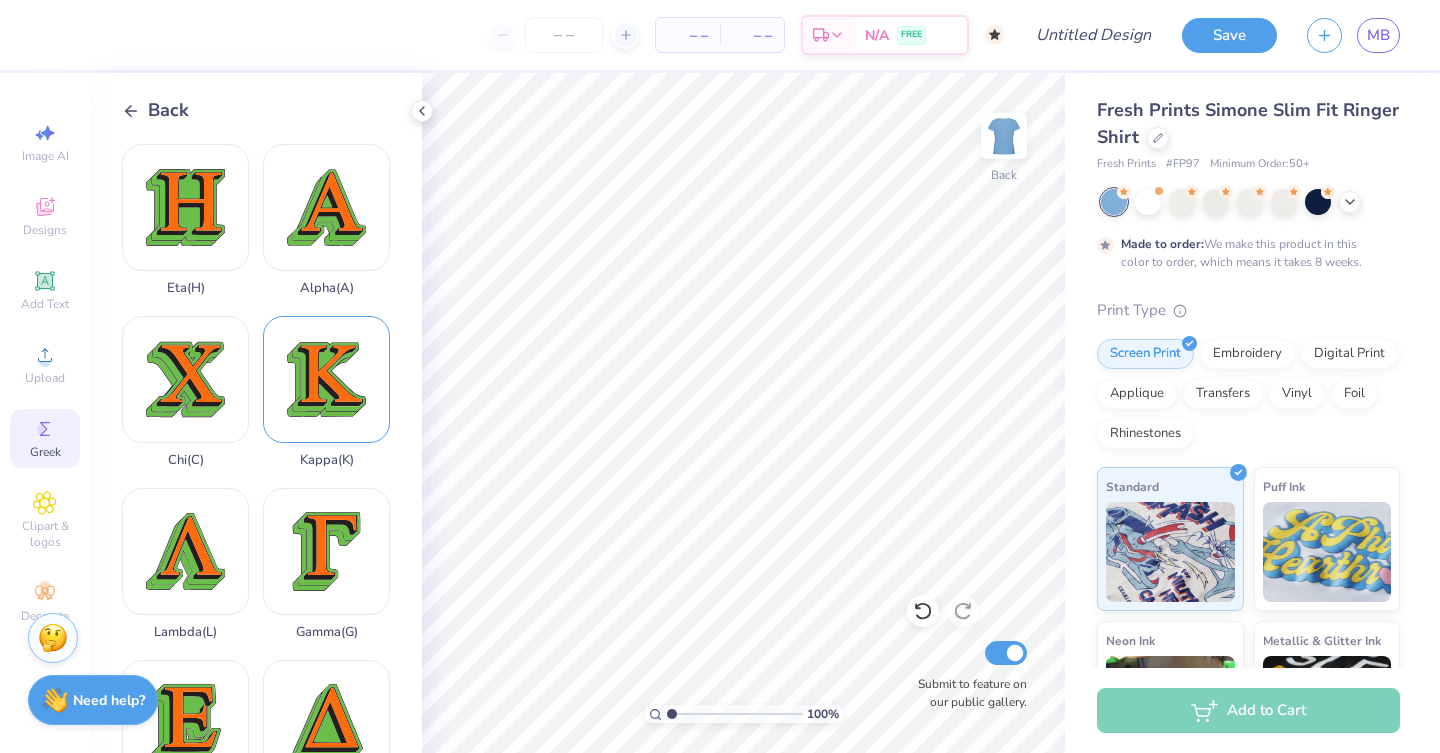 click on "Kappa  ( K )" at bounding box center (326, 392) 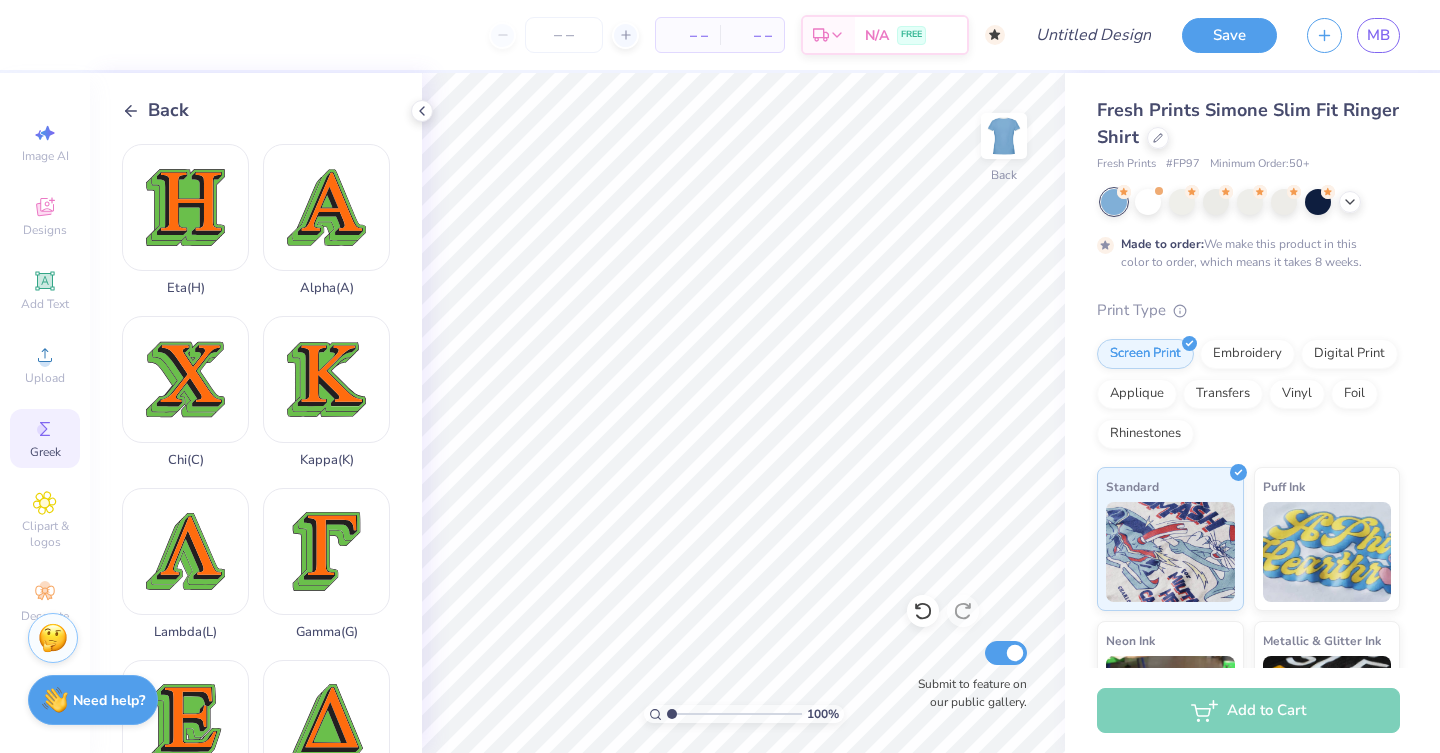 scroll, scrollTop: 0, scrollLeft: 0, axis: both 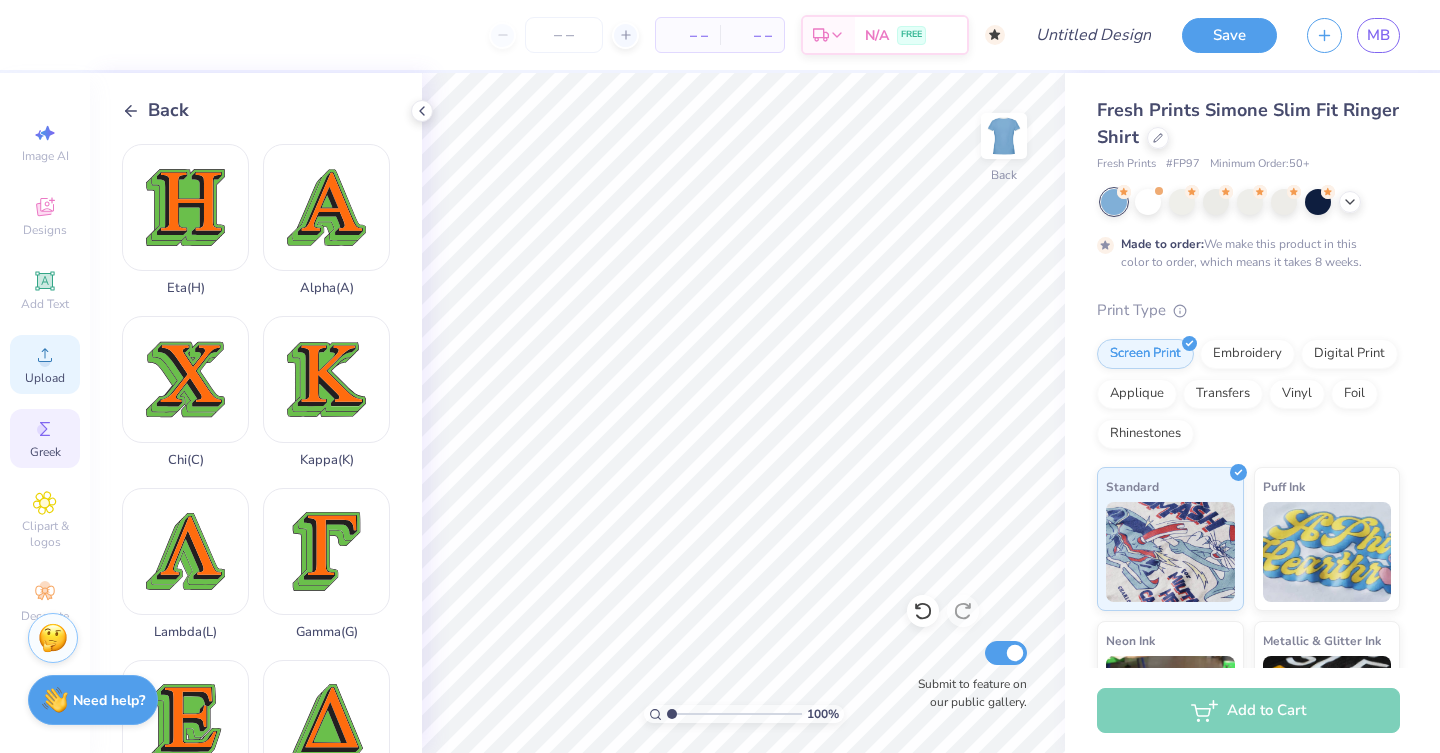 click on "Upload" at bounding box center [45, 378] 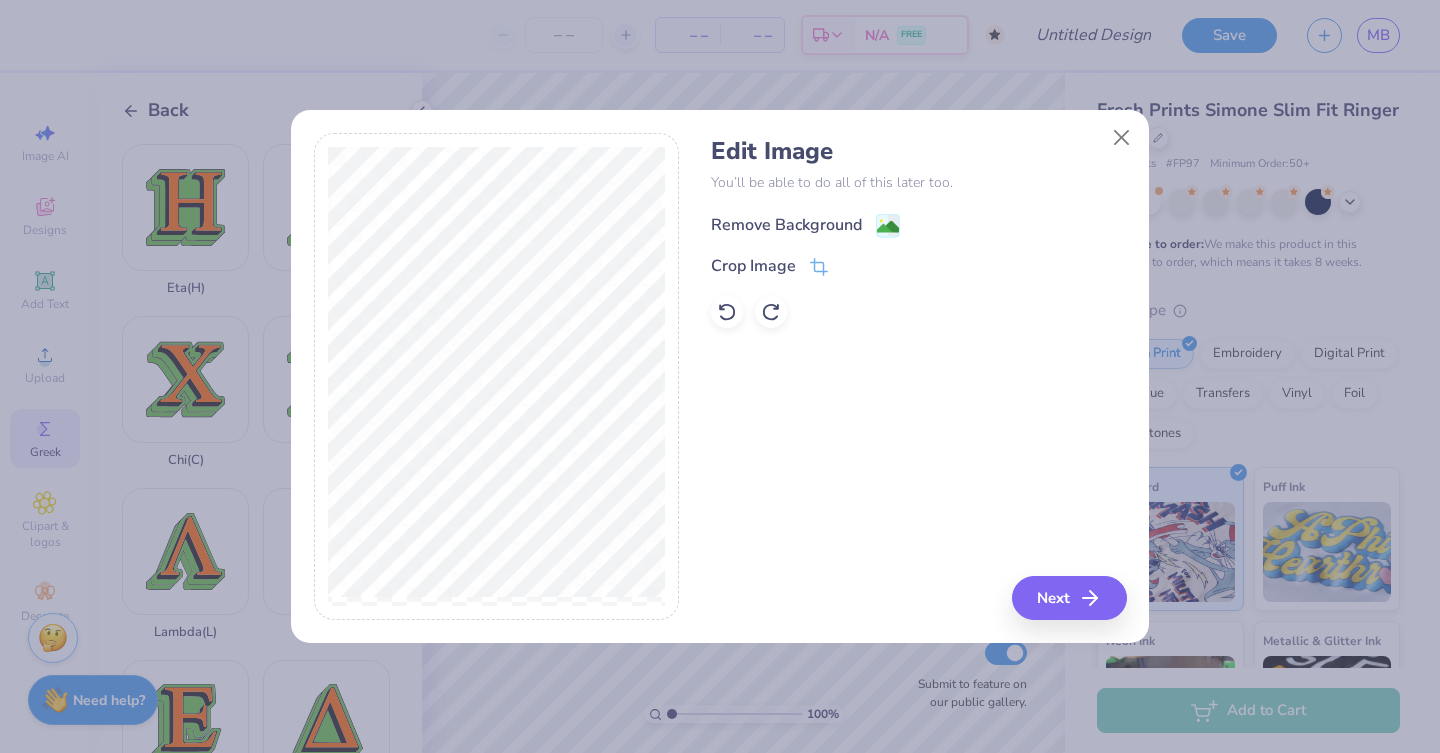 click on "Remove Background" at bounding box center (786, 225) 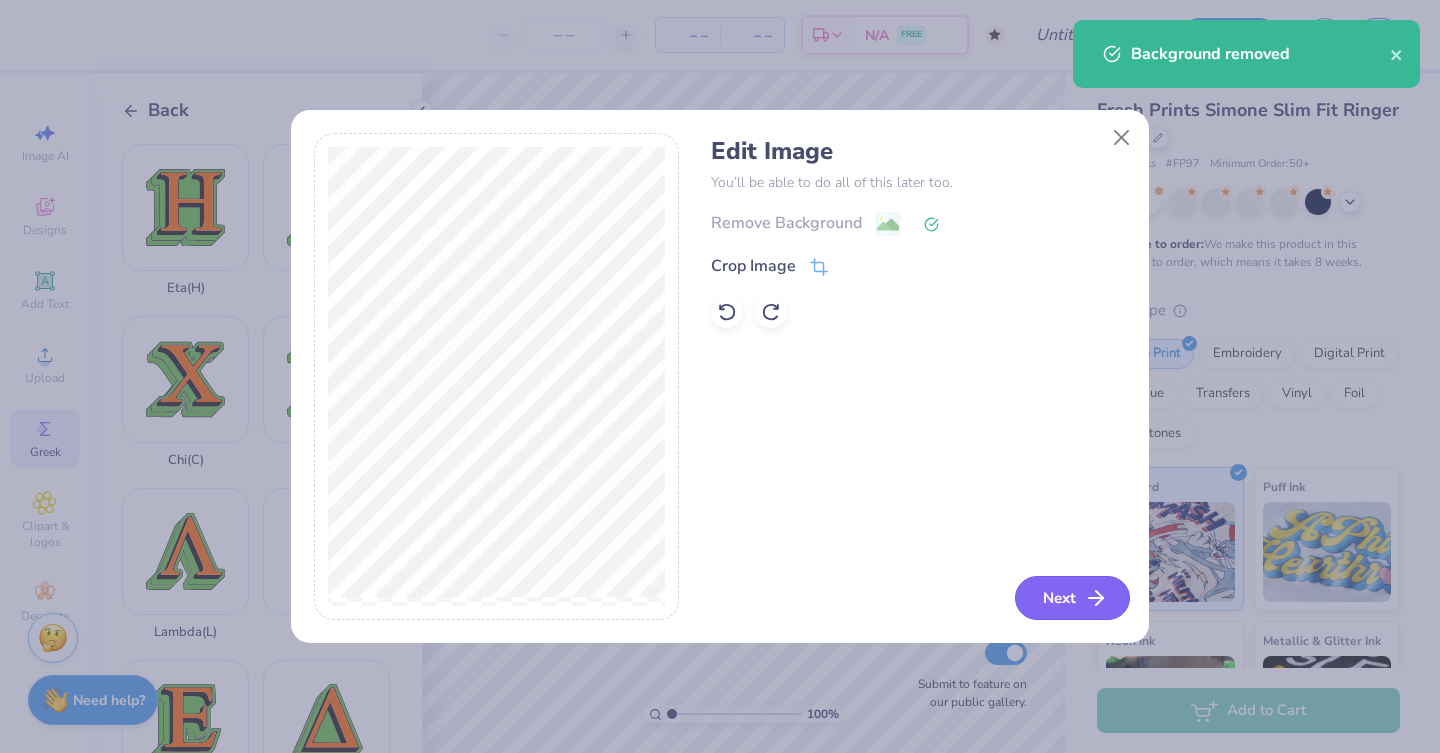 click on "Next" at bounding box center [1072, 598] 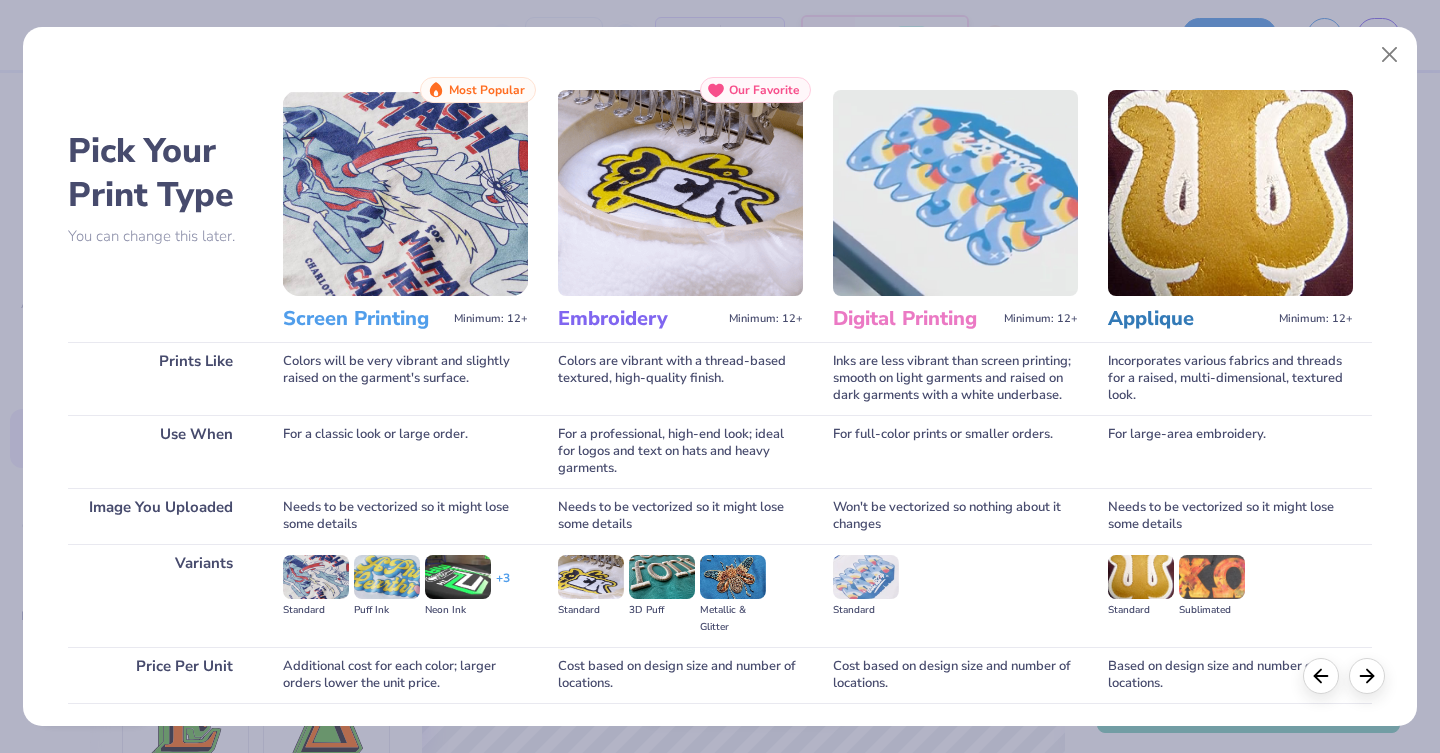 click on "Screen Printing" at bounding box center (364, 319) 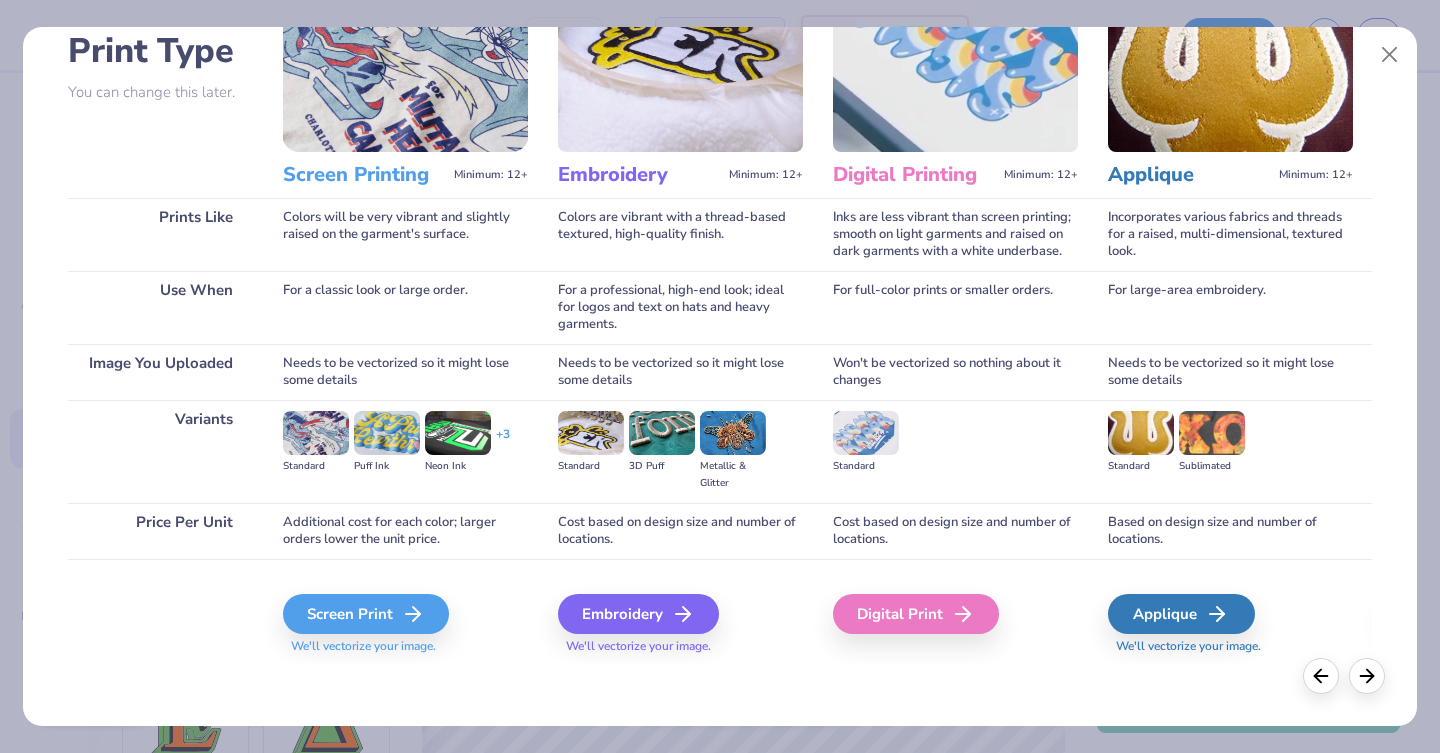 scroll, scrollTop: 144, scrollLeft: 0, axis: vertical 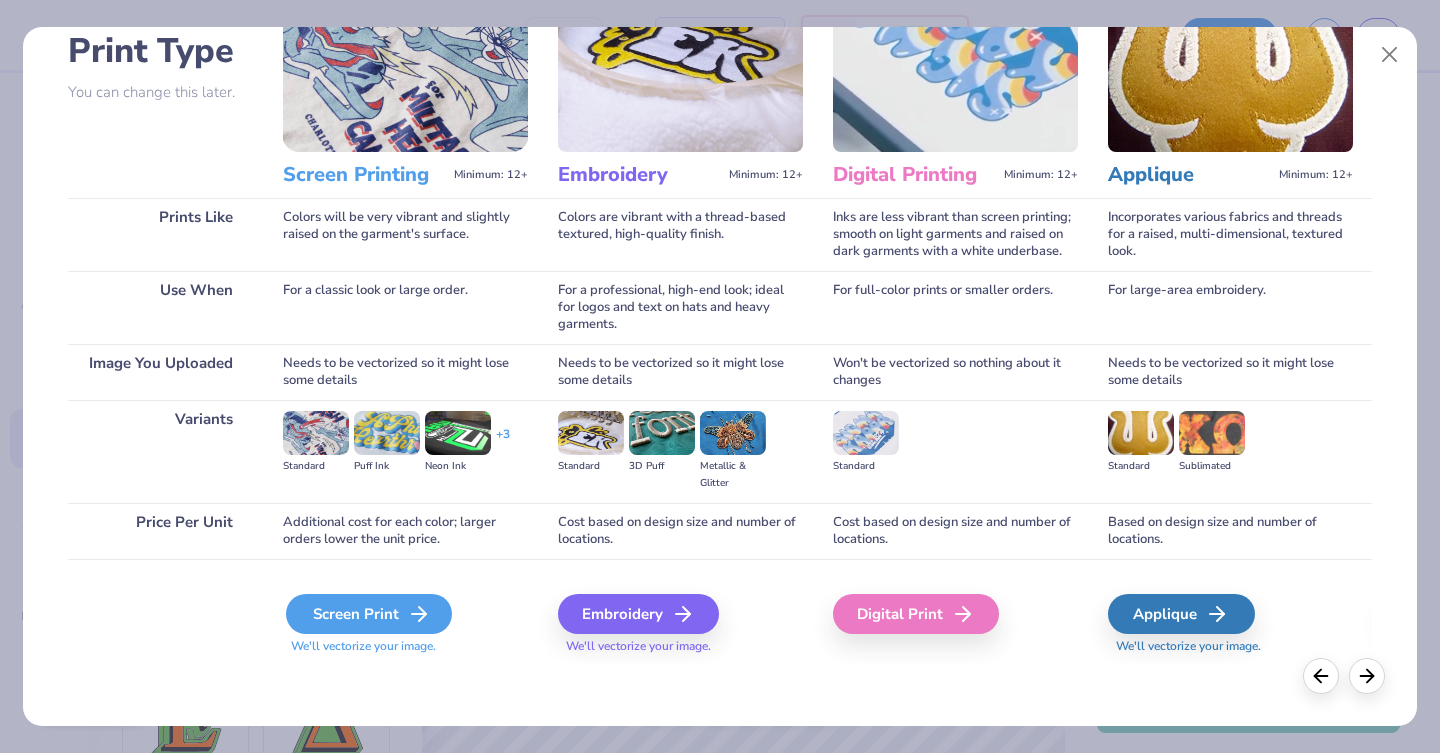 click on "Screen Print" at bounding box center [369, 614] 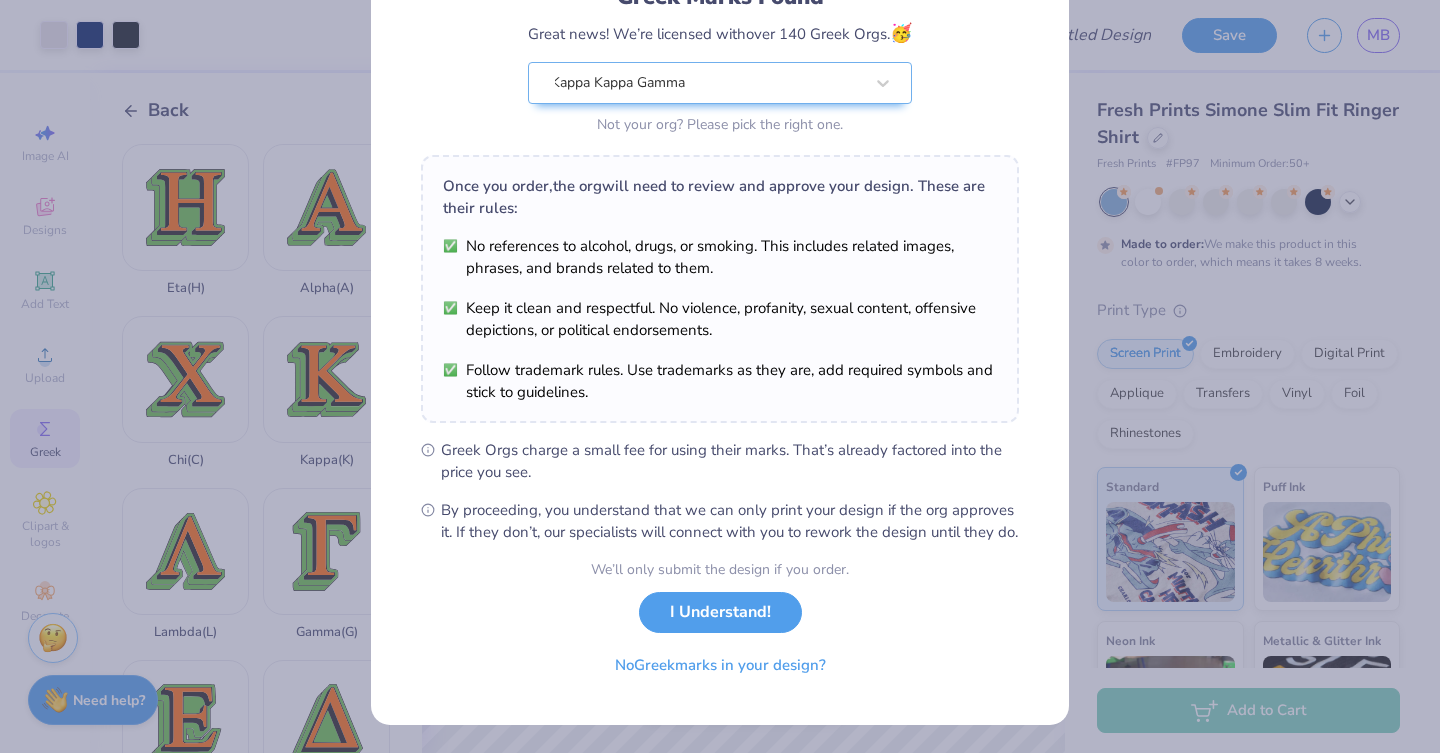 scroll, scrollTop: 183, scrollLeft: 0, axis: vertical 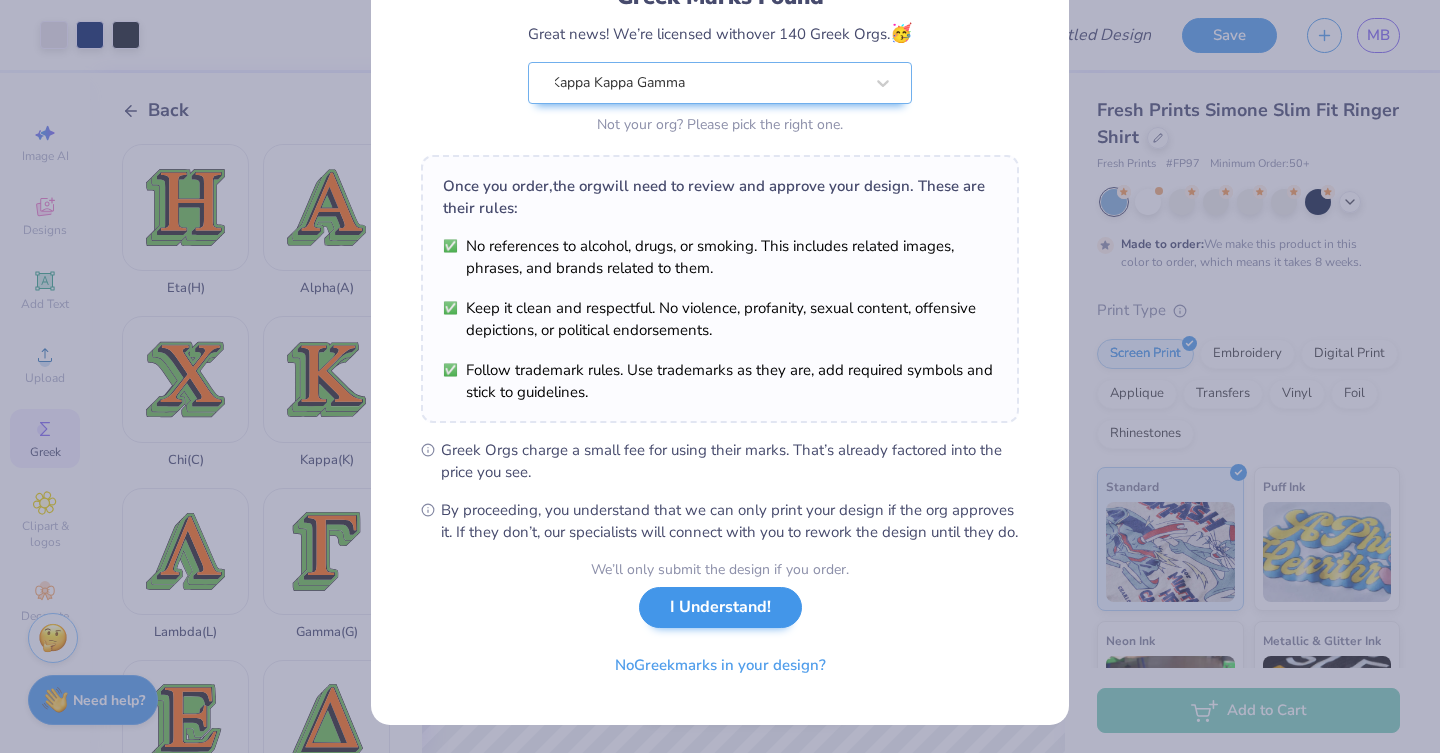 click on "I Understand!" at bounding box center [720, 607] 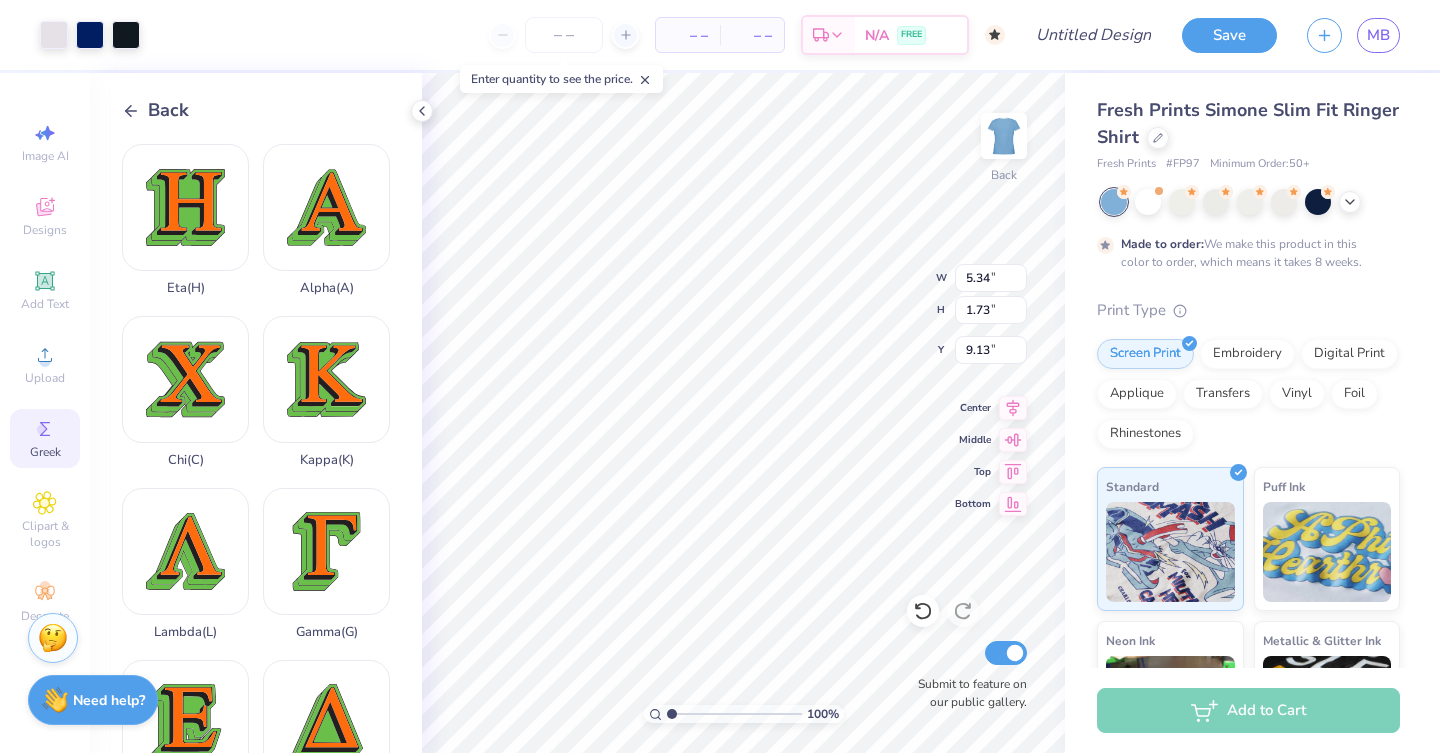 type on "7.47" 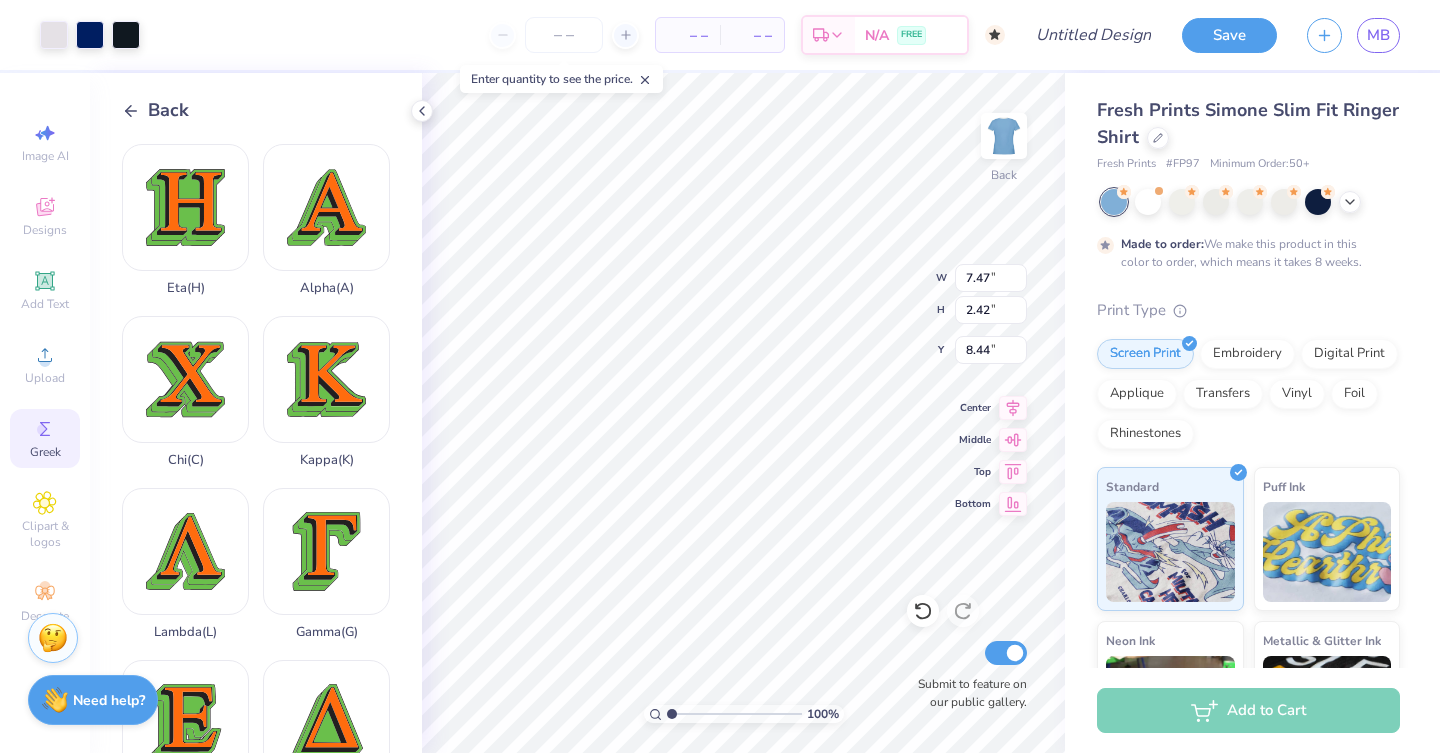 type on "10.06" 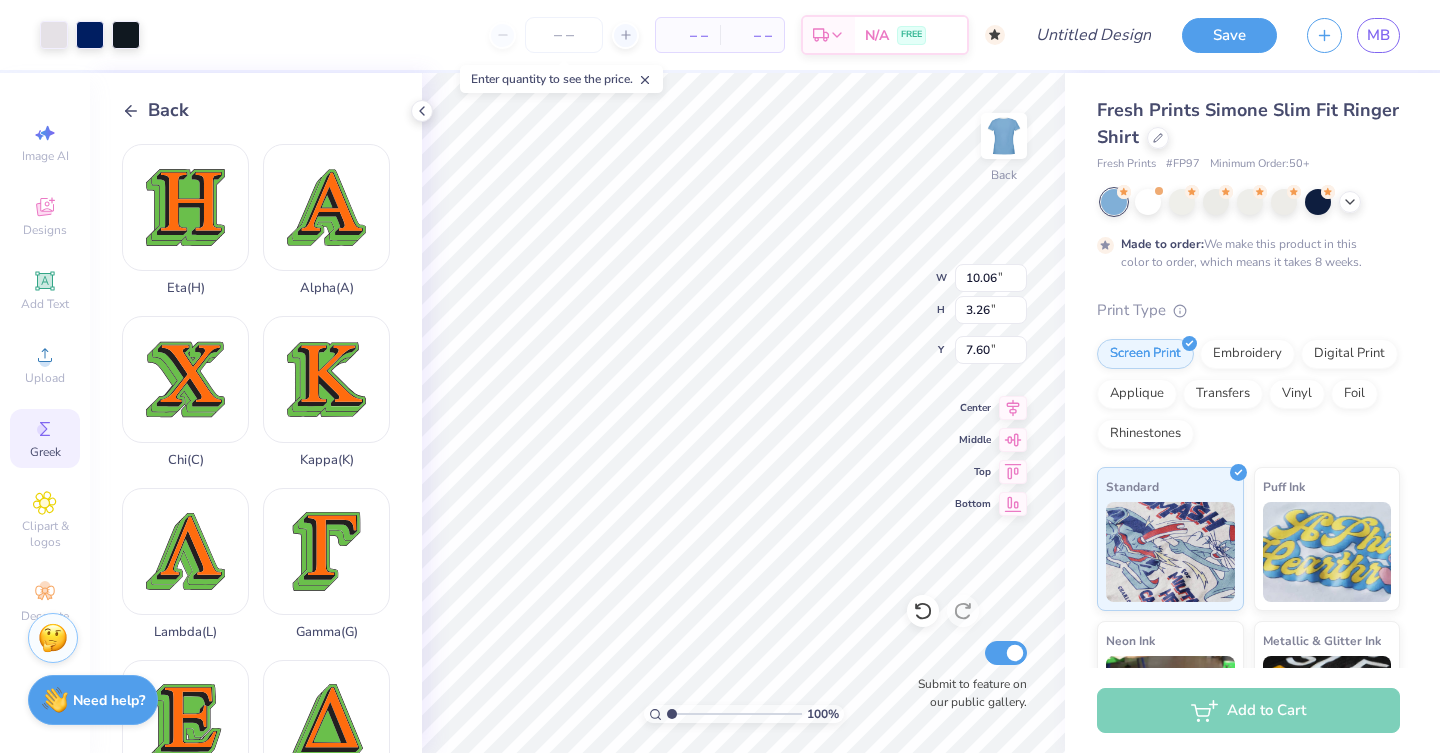 type on "3.55" 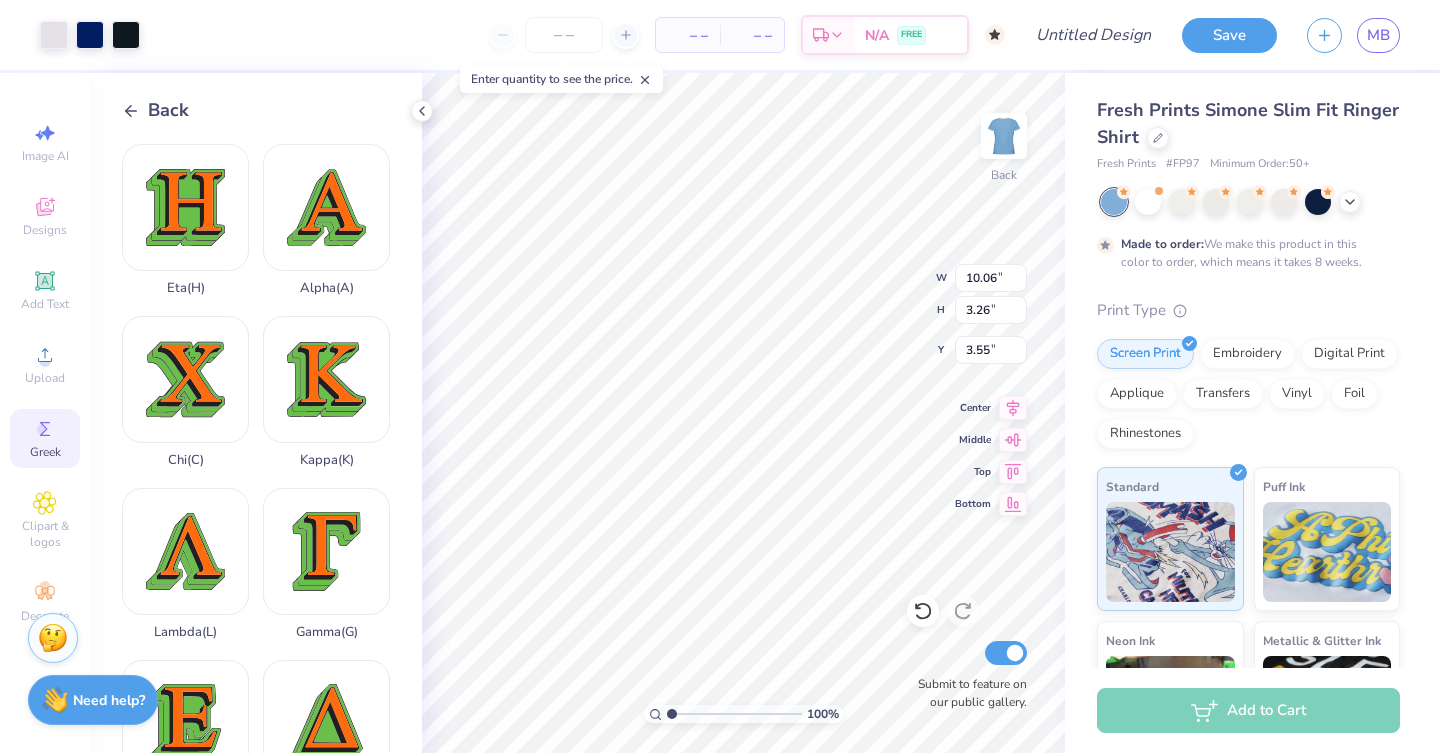 type on "10.36" 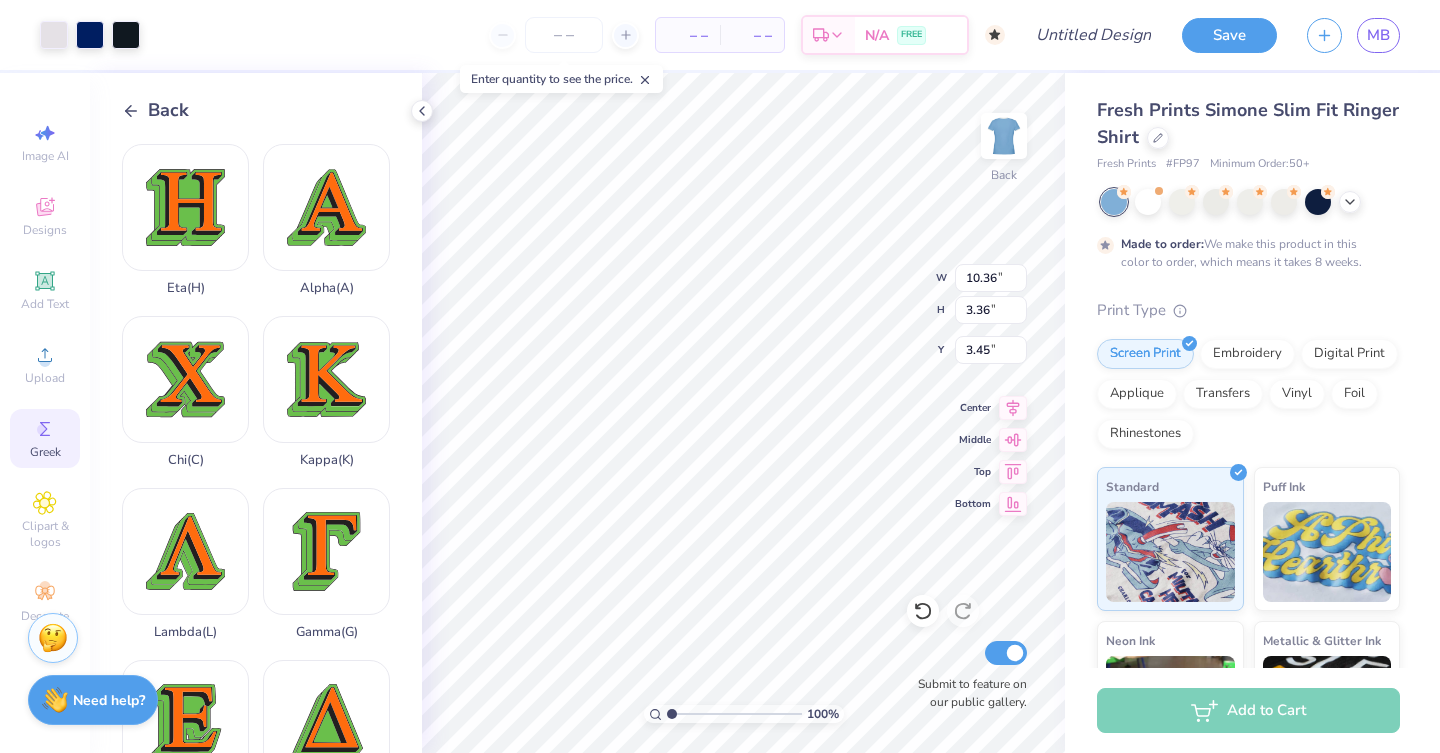 type on "3.53" 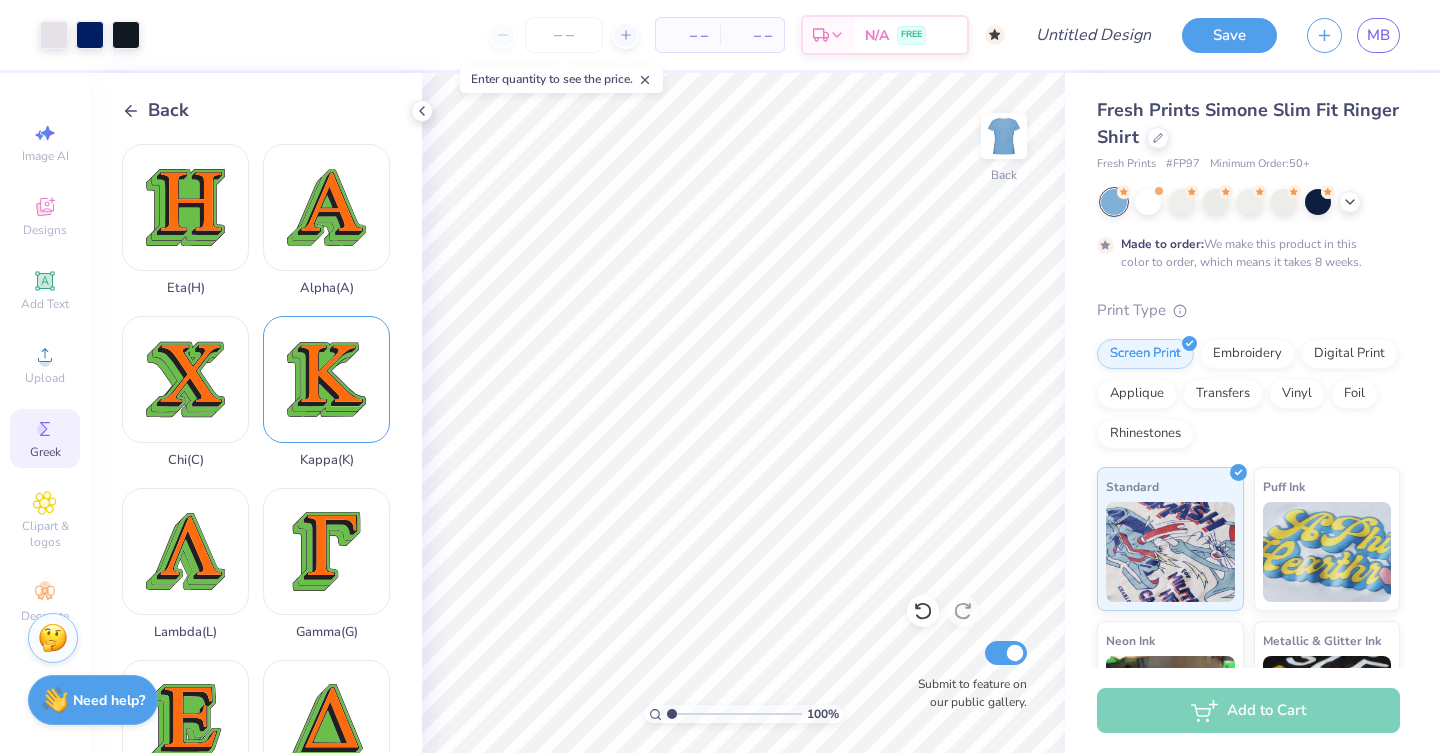scroll, scrollTop: 0, scrollLeft: 0, axis: both 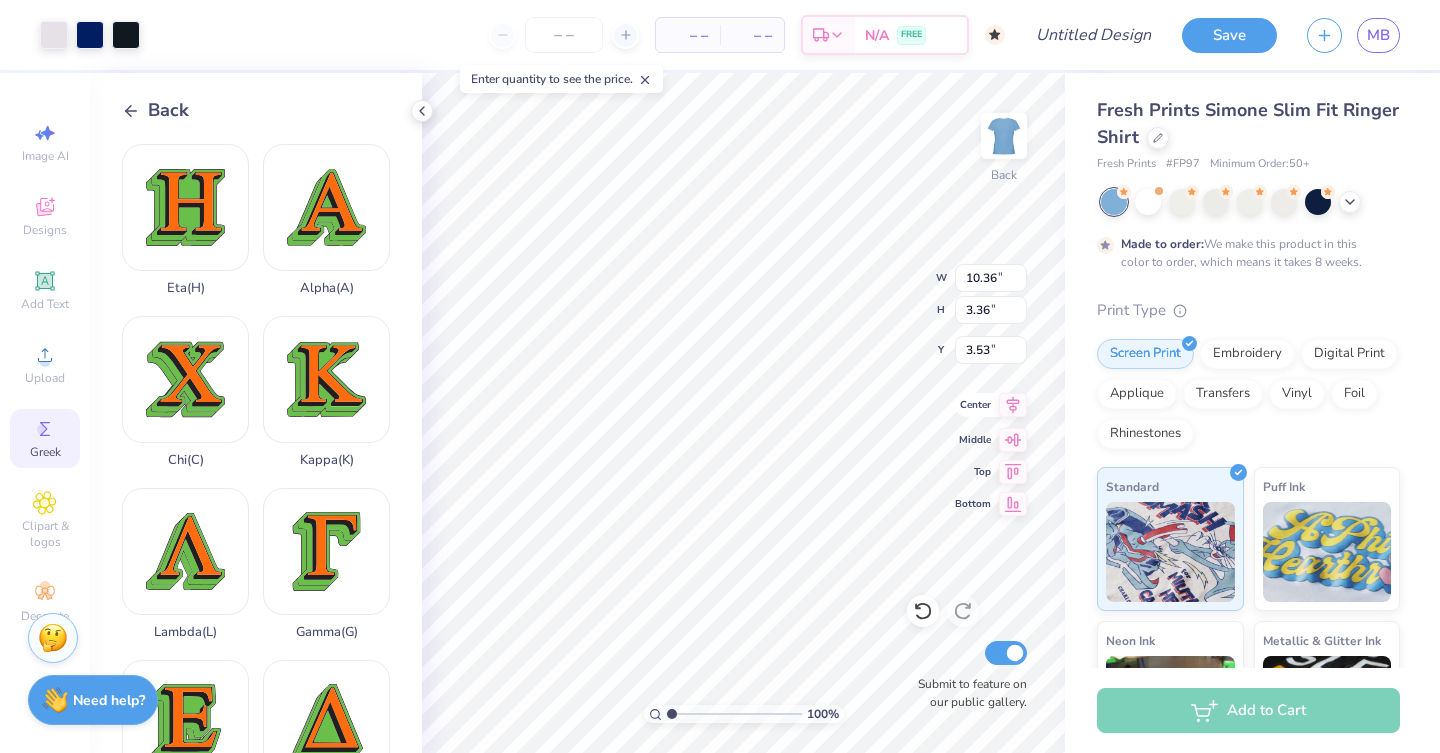 click 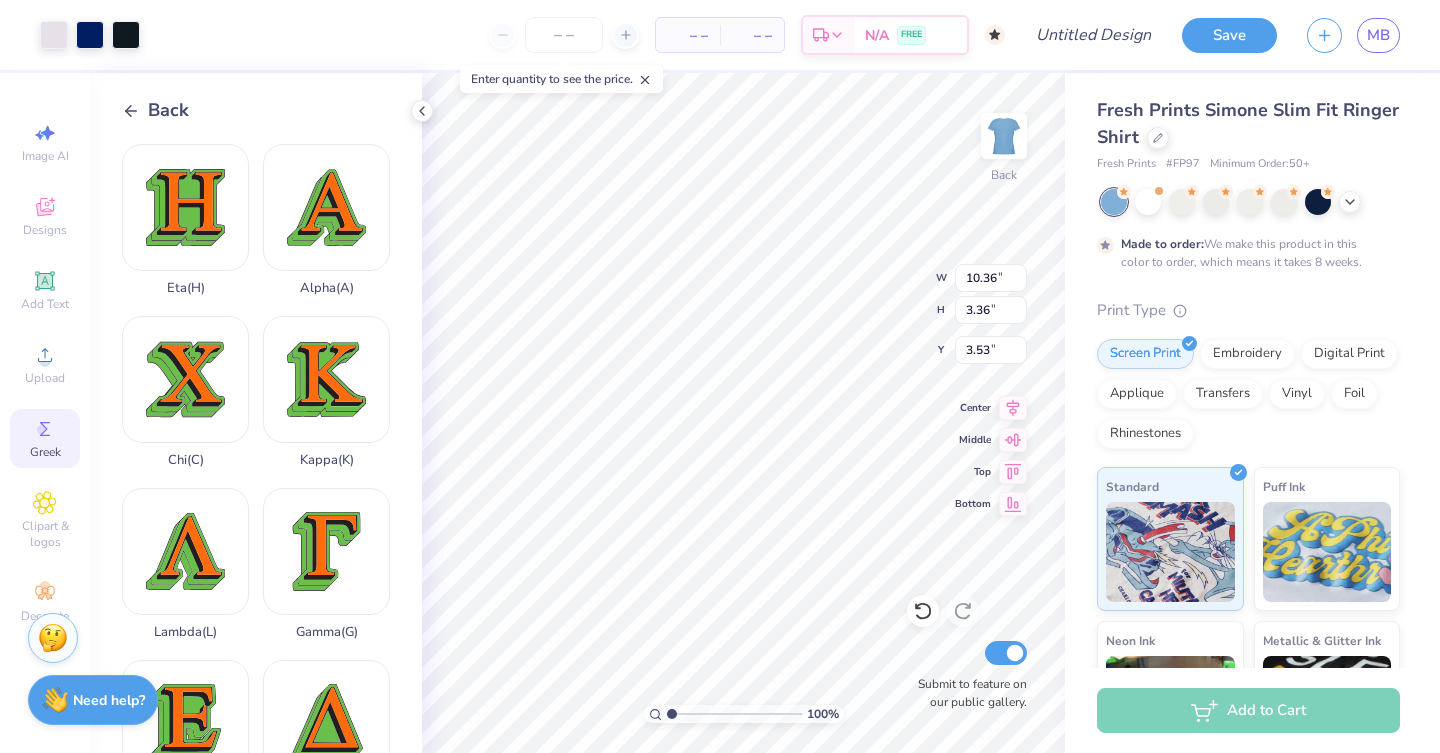 scroll, scrollTop: 0, scrollLeft: 0, axis: both 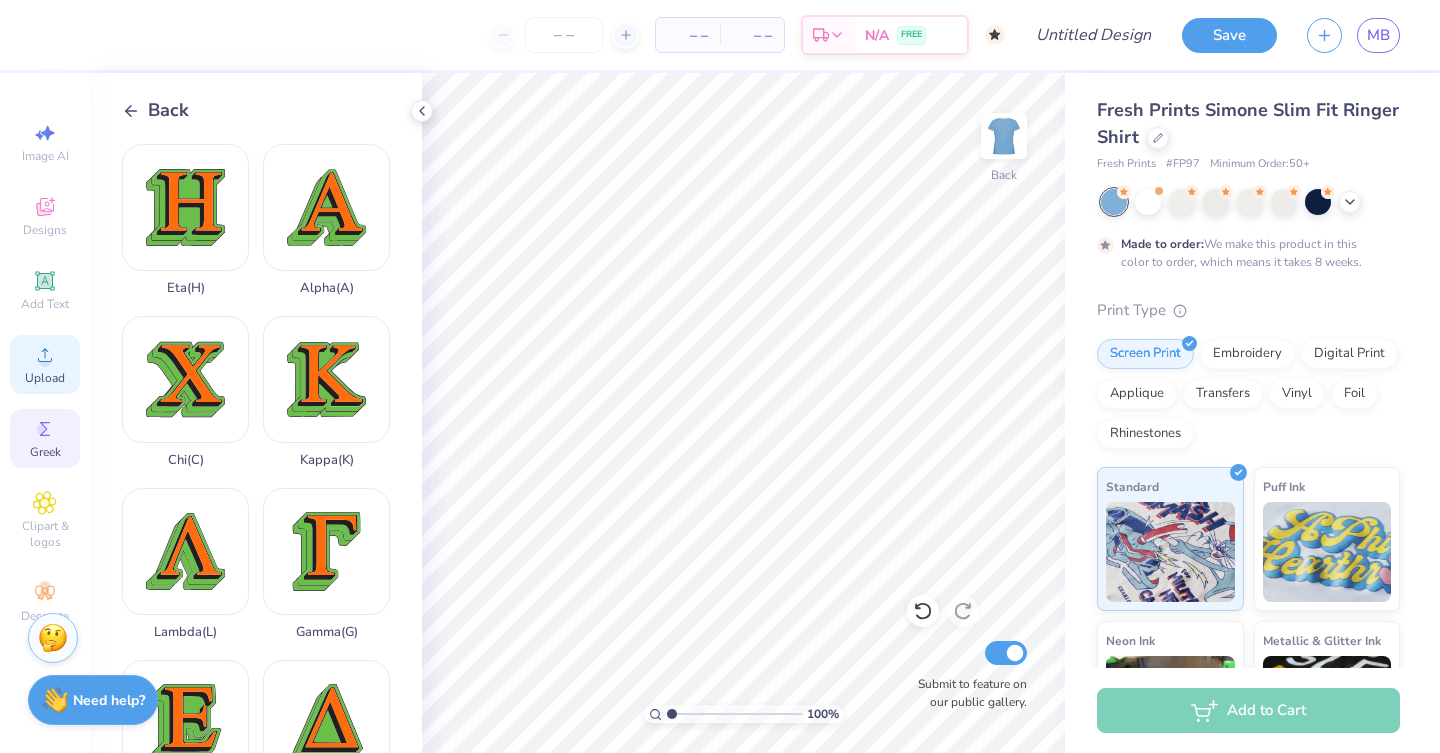 click on "Upload" at bounding box center [45, 364] 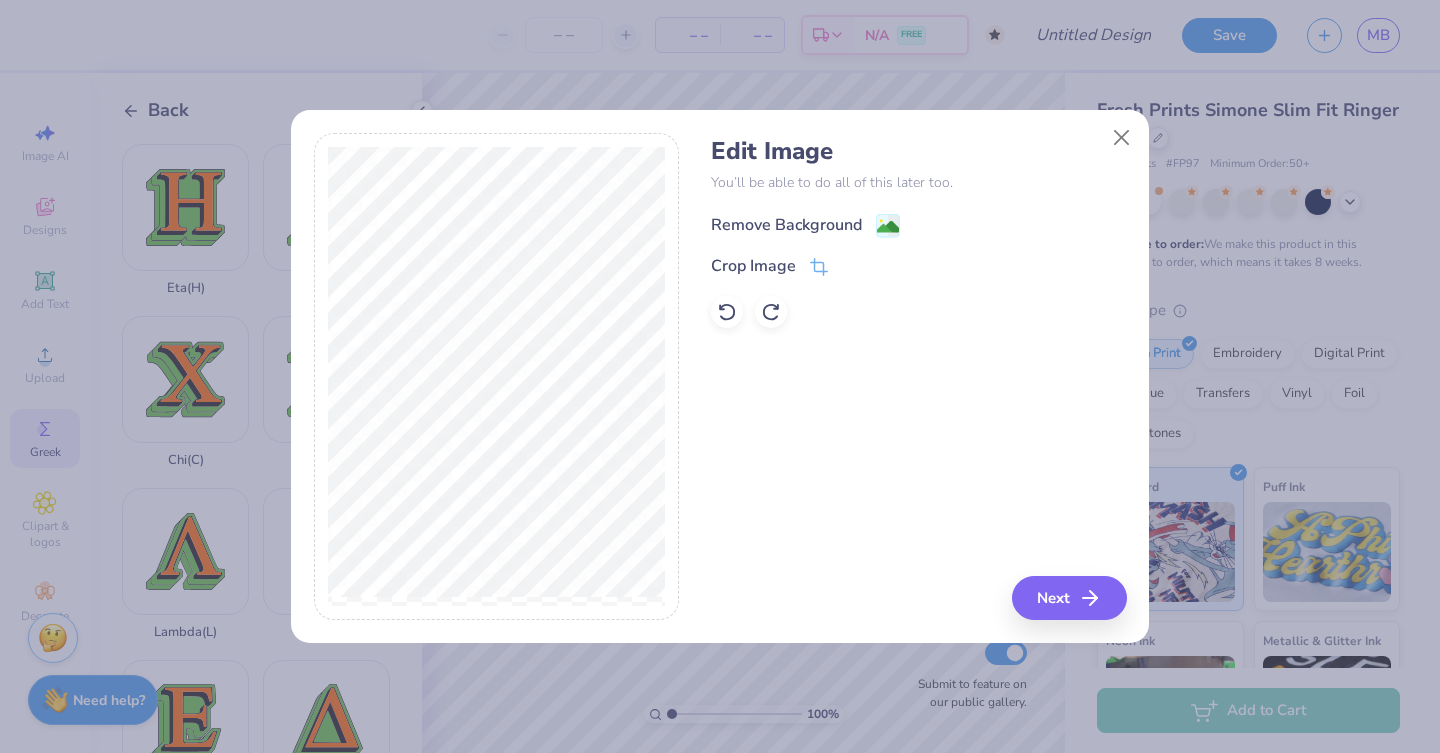 click 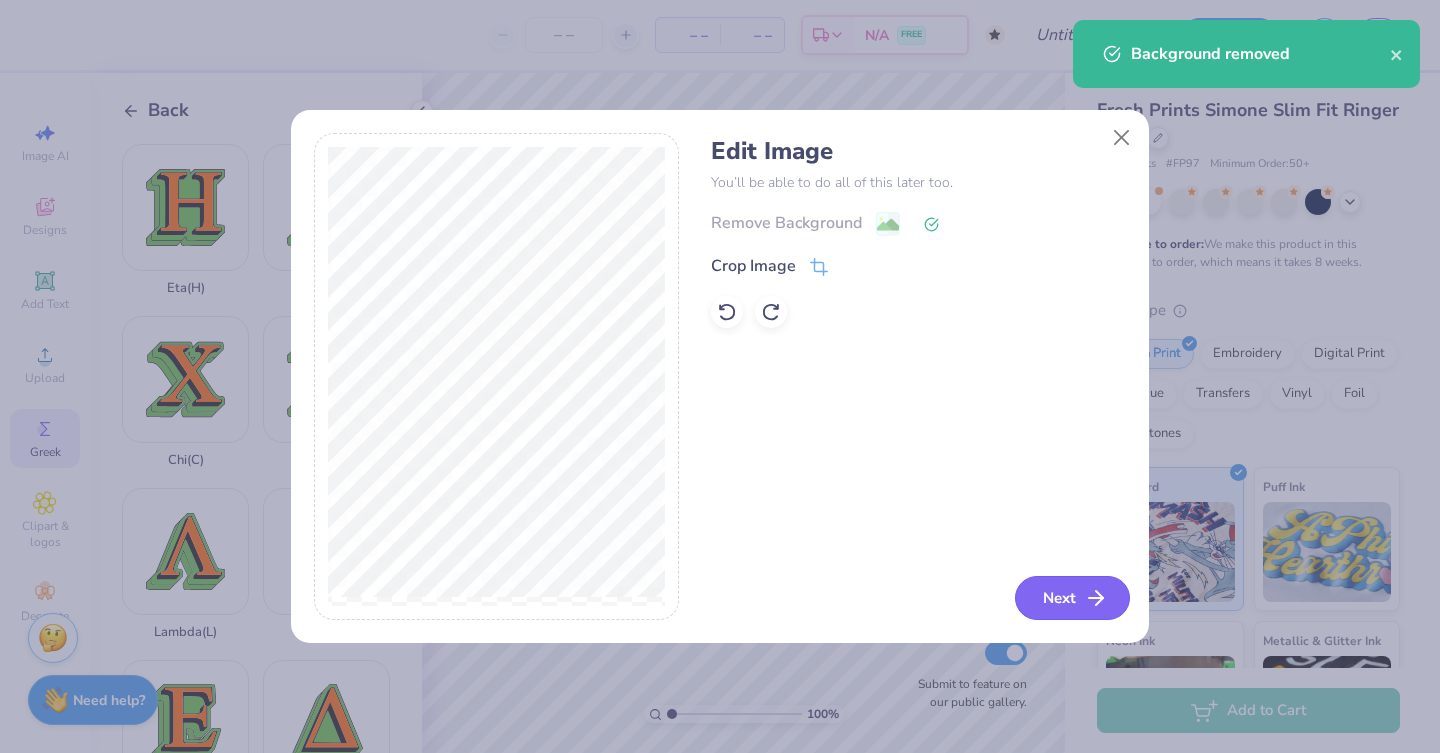 click on "Next" at bounding box center [1072, 598] 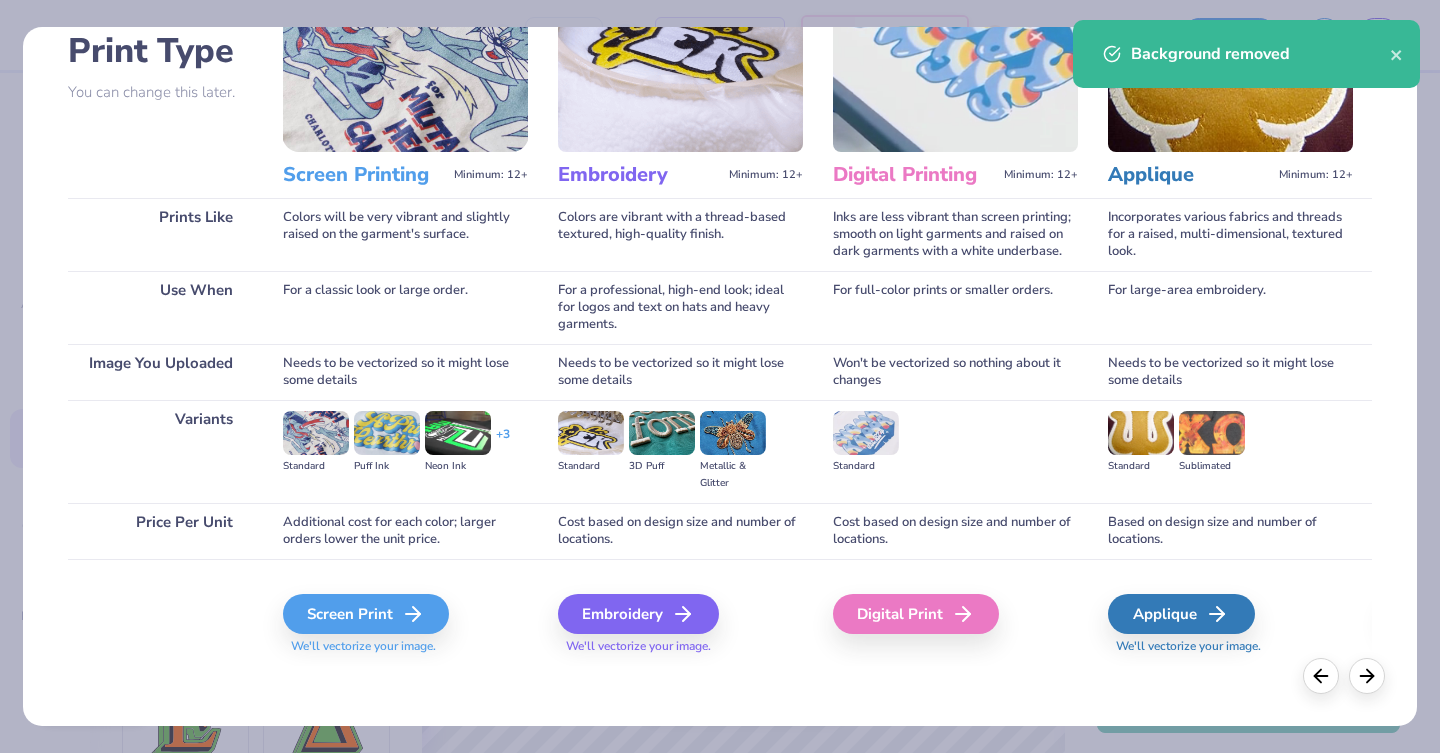 scroll, scrollTop: 144, scrollLeft: 0, axis: vertical 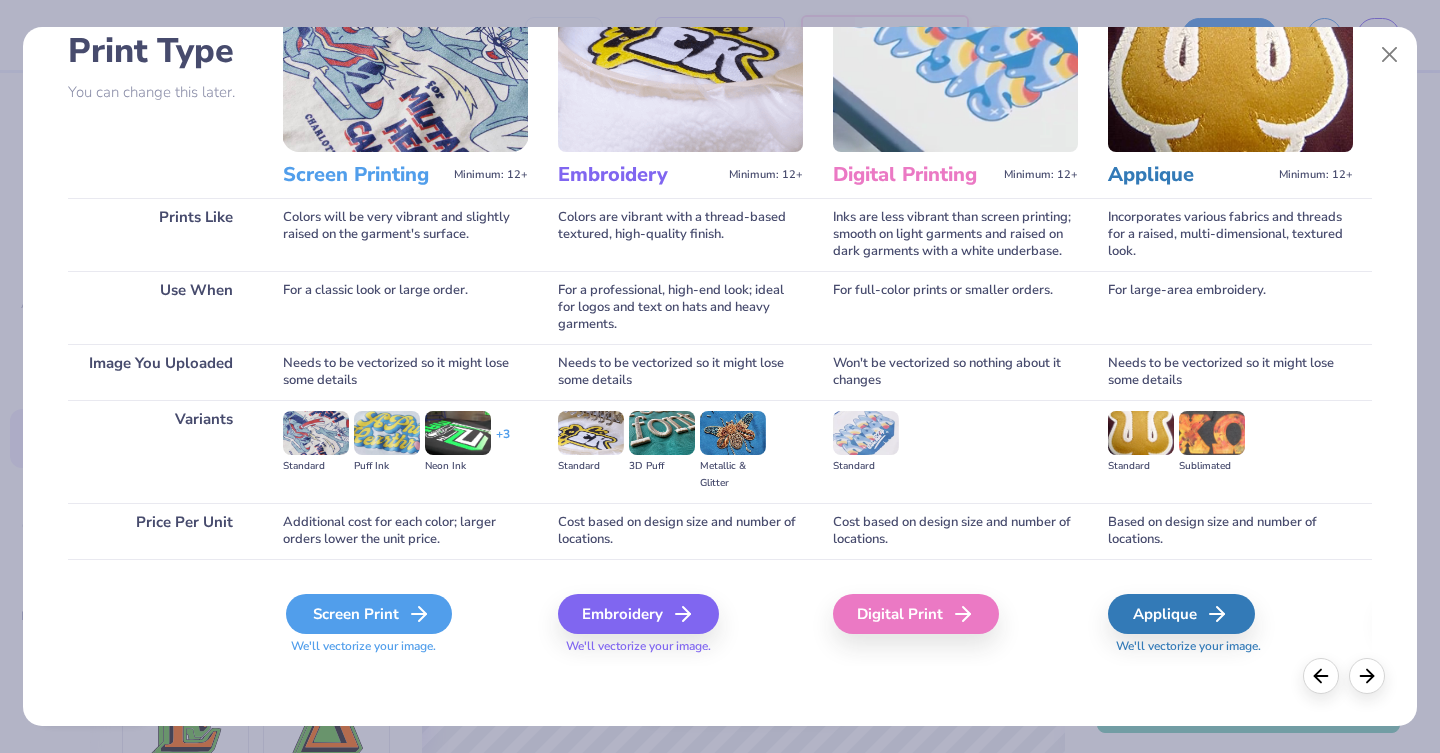 click on "Screen Print" at bounding box center (369, 614) 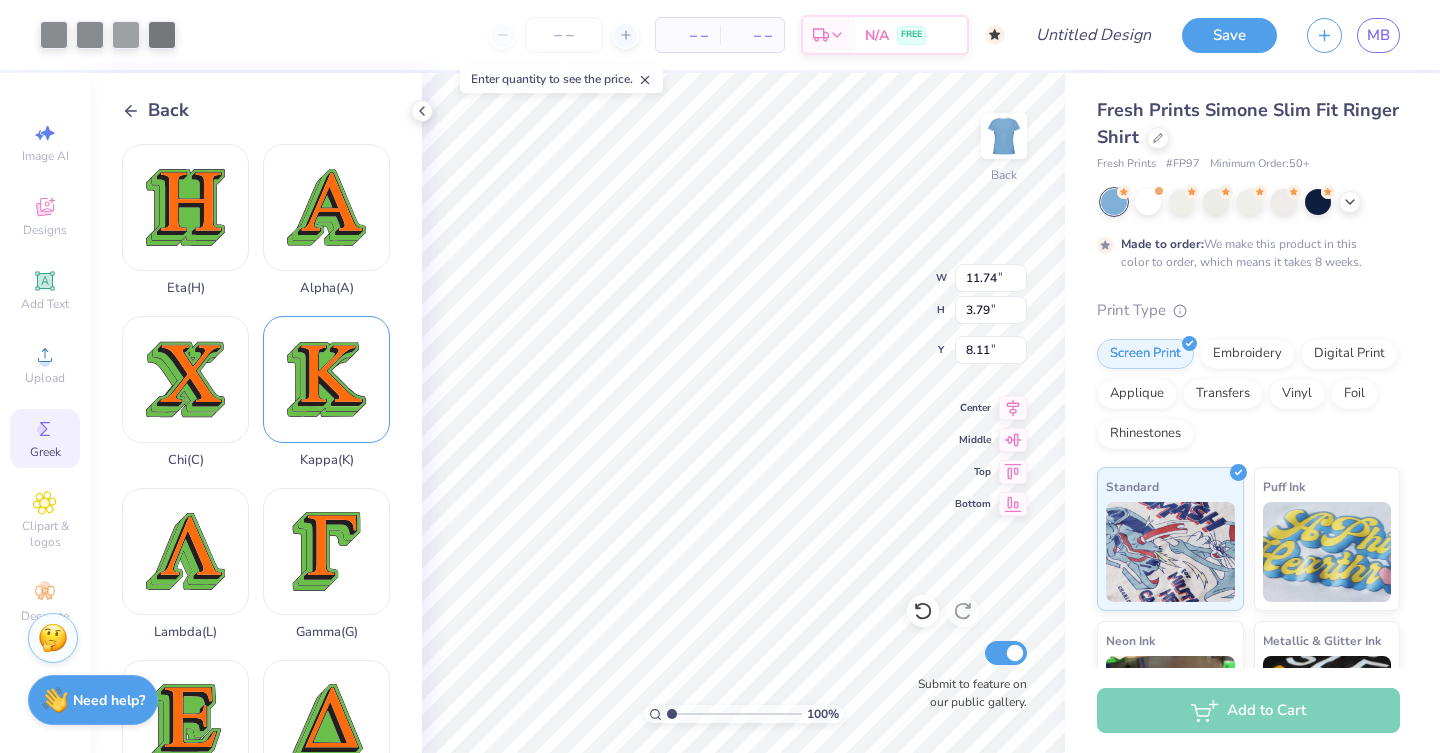 scroll, scrollTop: 0, scrollLeft: 0, axis: both 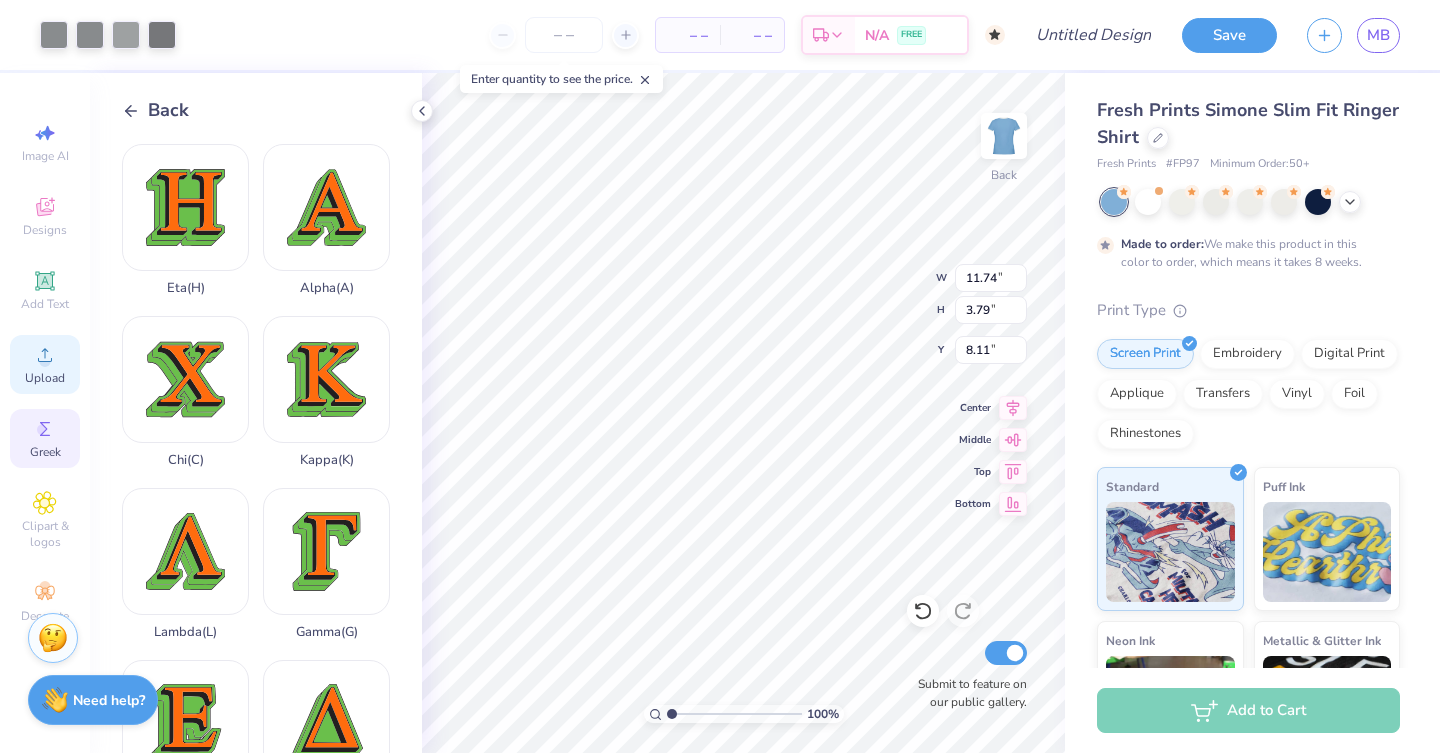 click 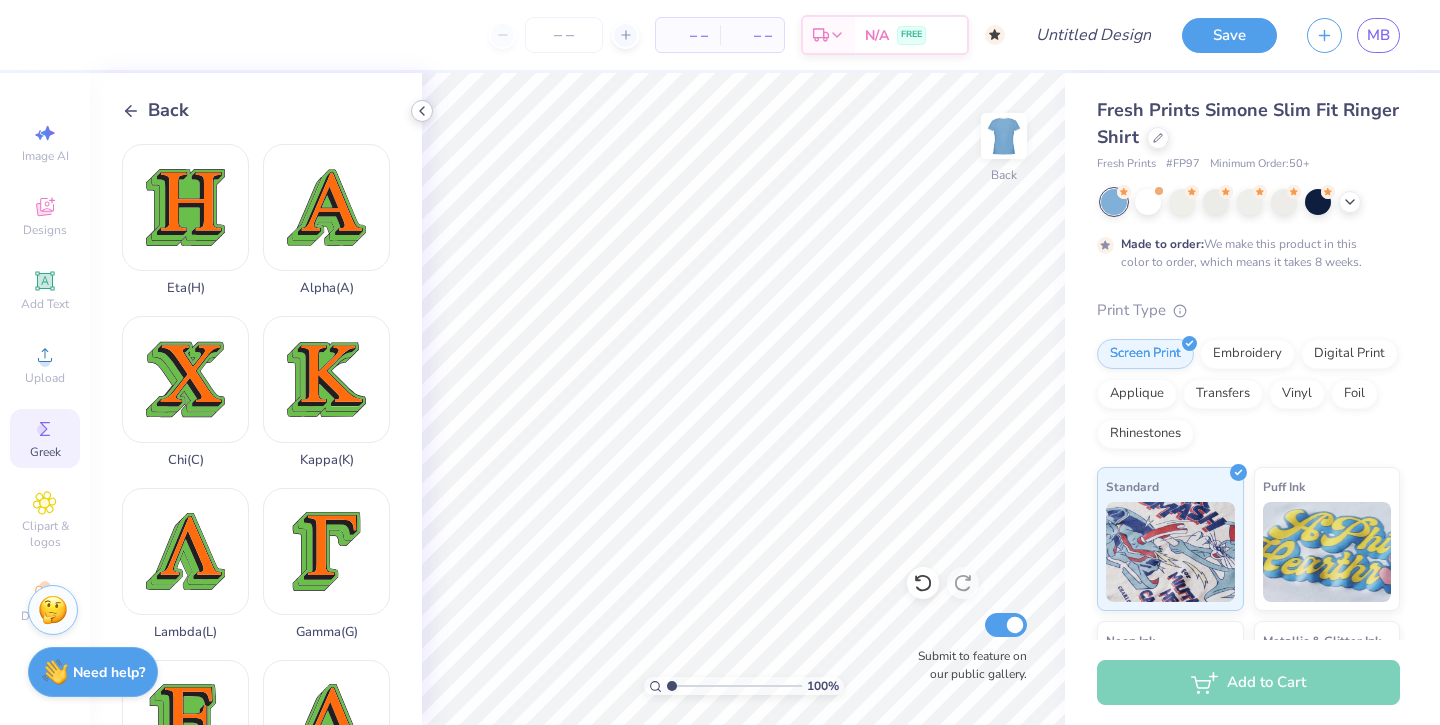 click 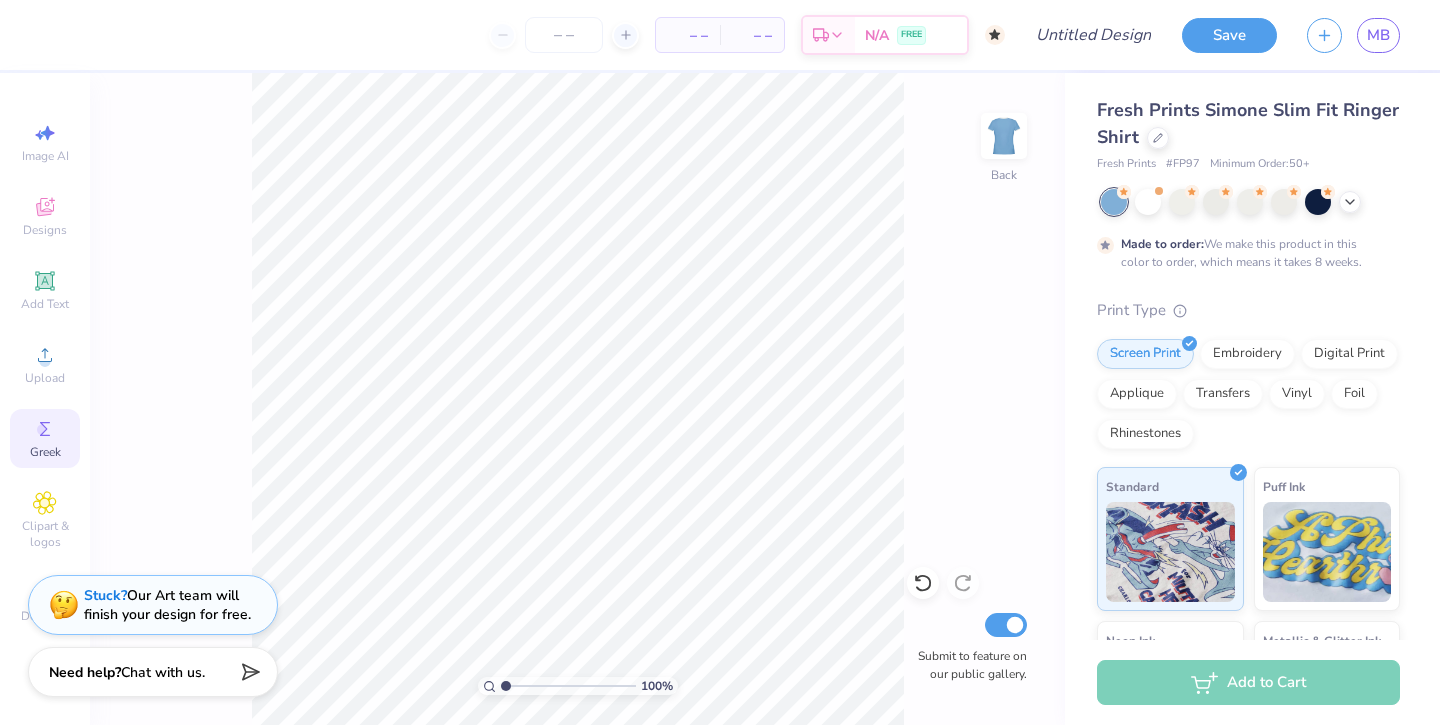 scroll, scrollTop: 0, scrollLeft: 0, axis: both 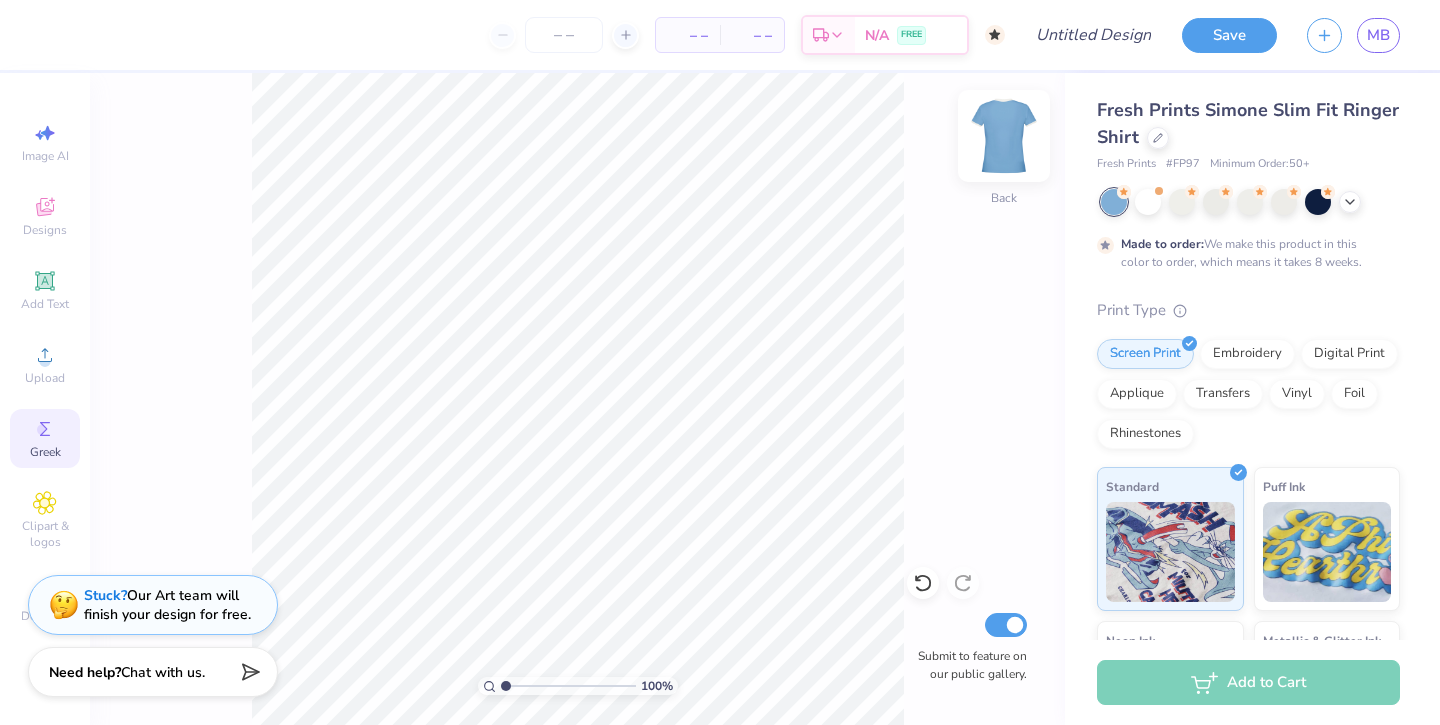 click at bounding box center (1004, 136) 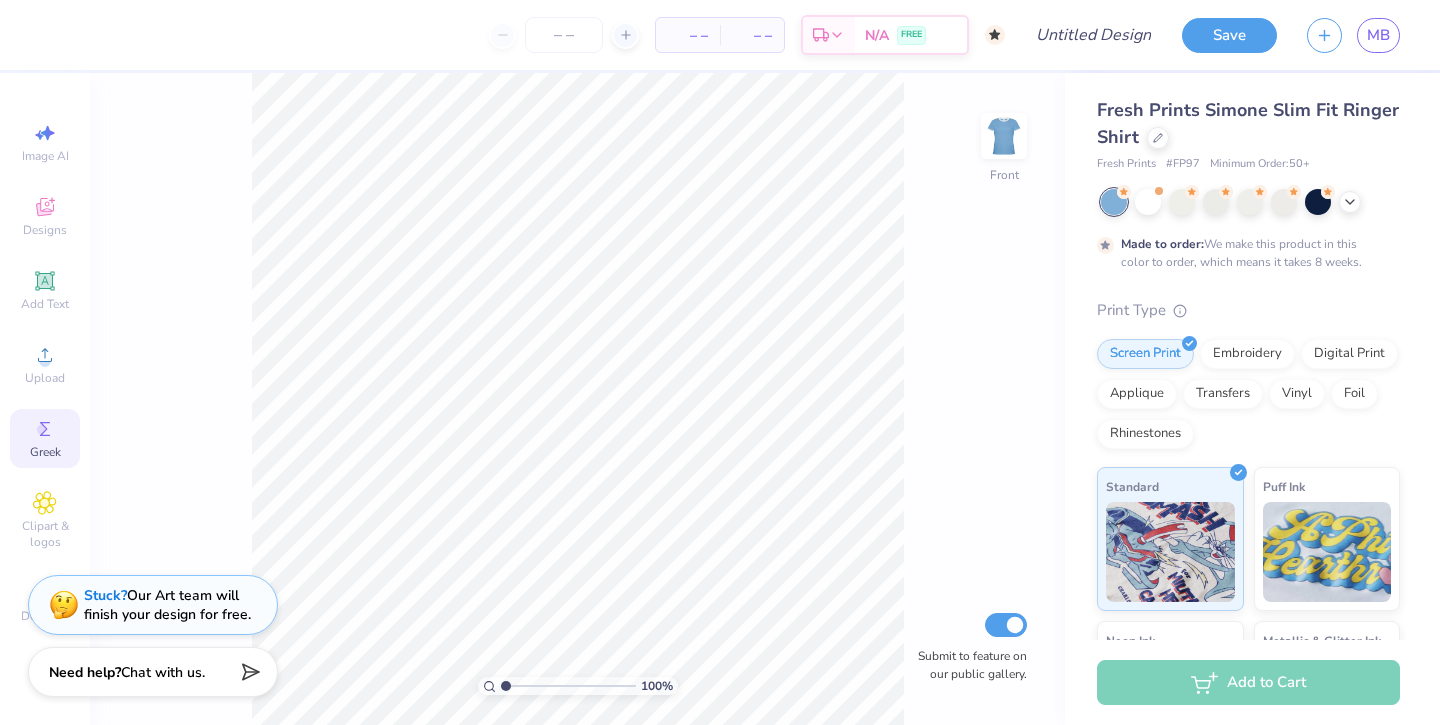 scroll, scrollTop: 0, scrollLeft: 0, axis: both 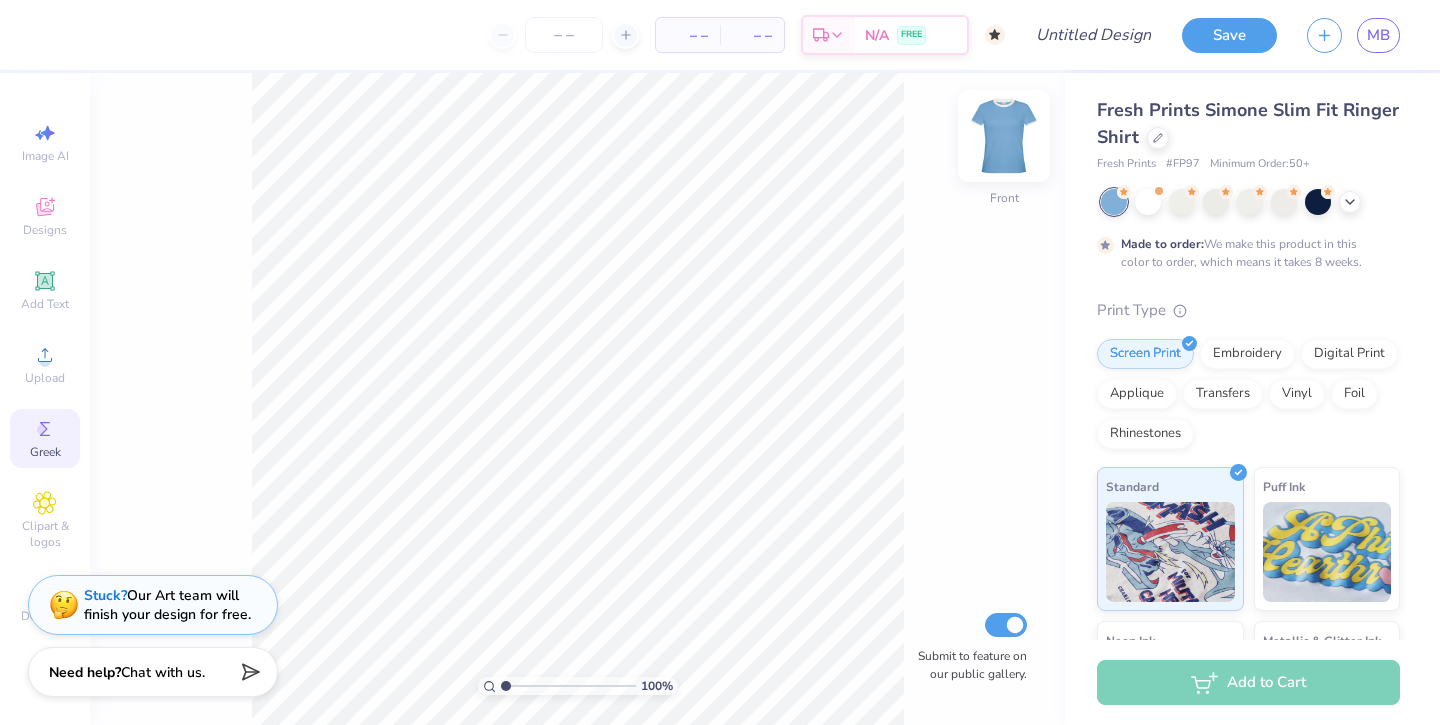 click at bounding box center (1004, 136) 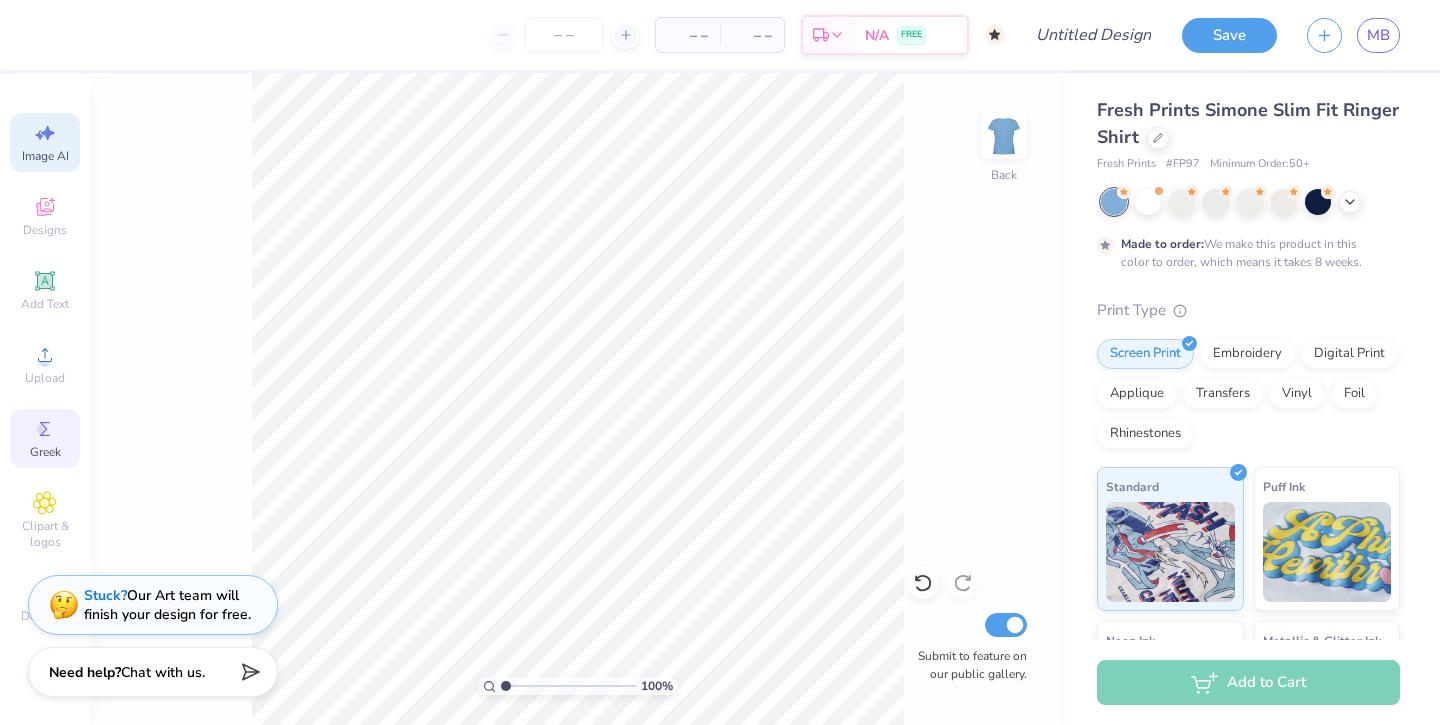 click on "Image AI" at bounding box center (45, 156) 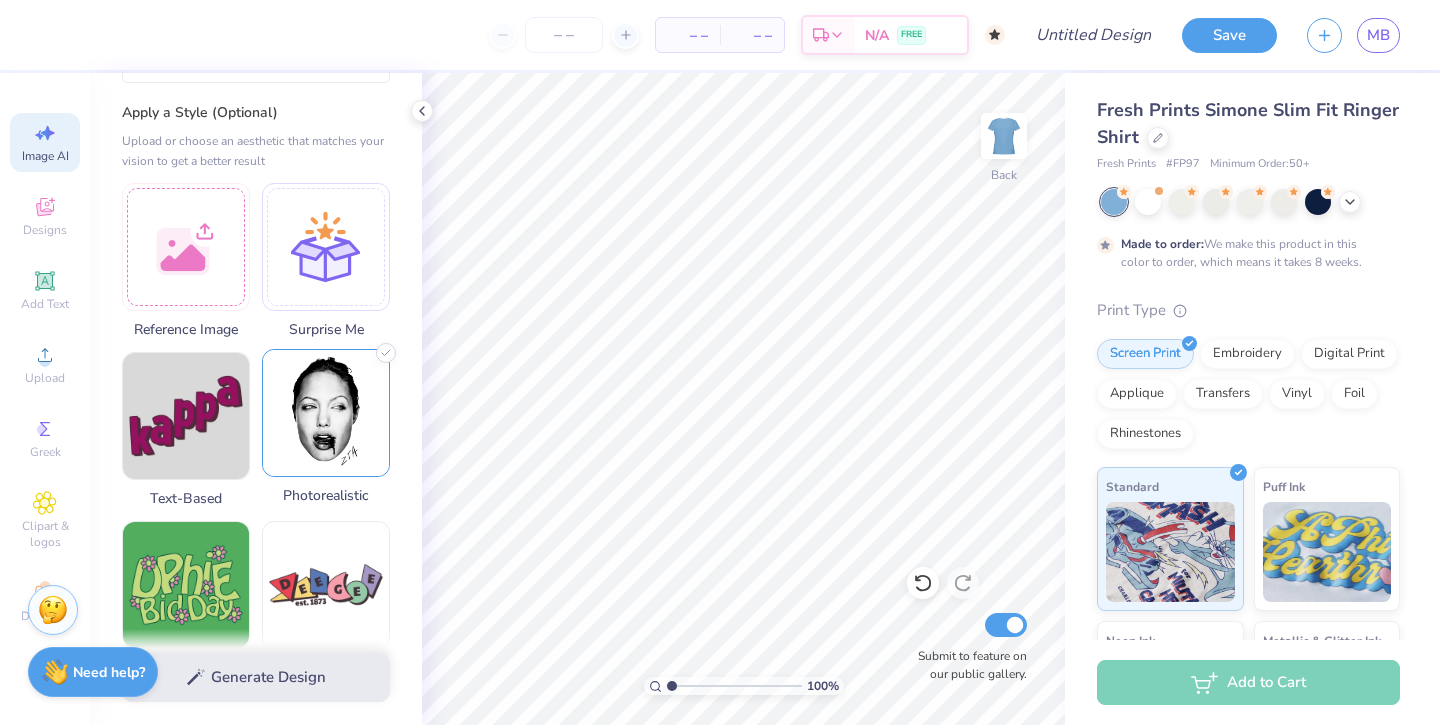 scroll, scrollTop: 193, scrollLeft: 0, axis: vertical 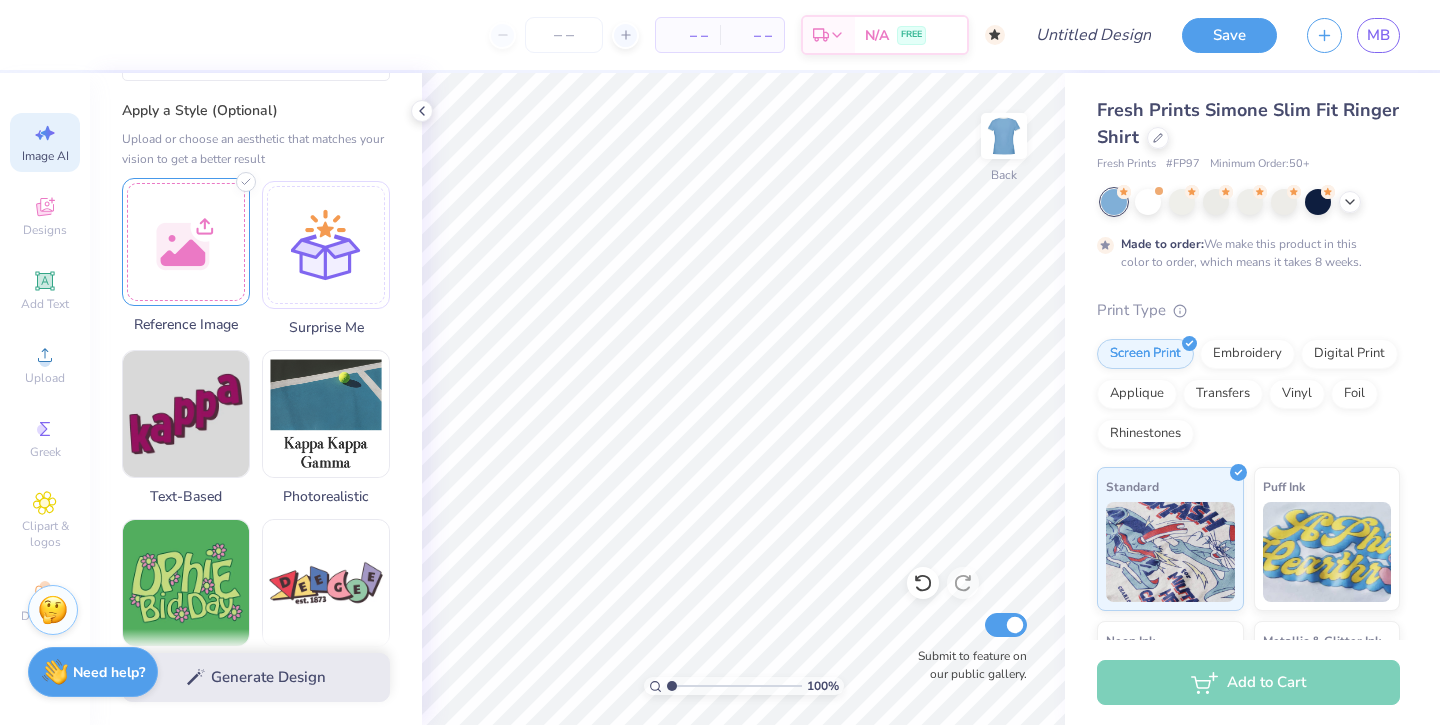 click at bounding box center (186, 242) 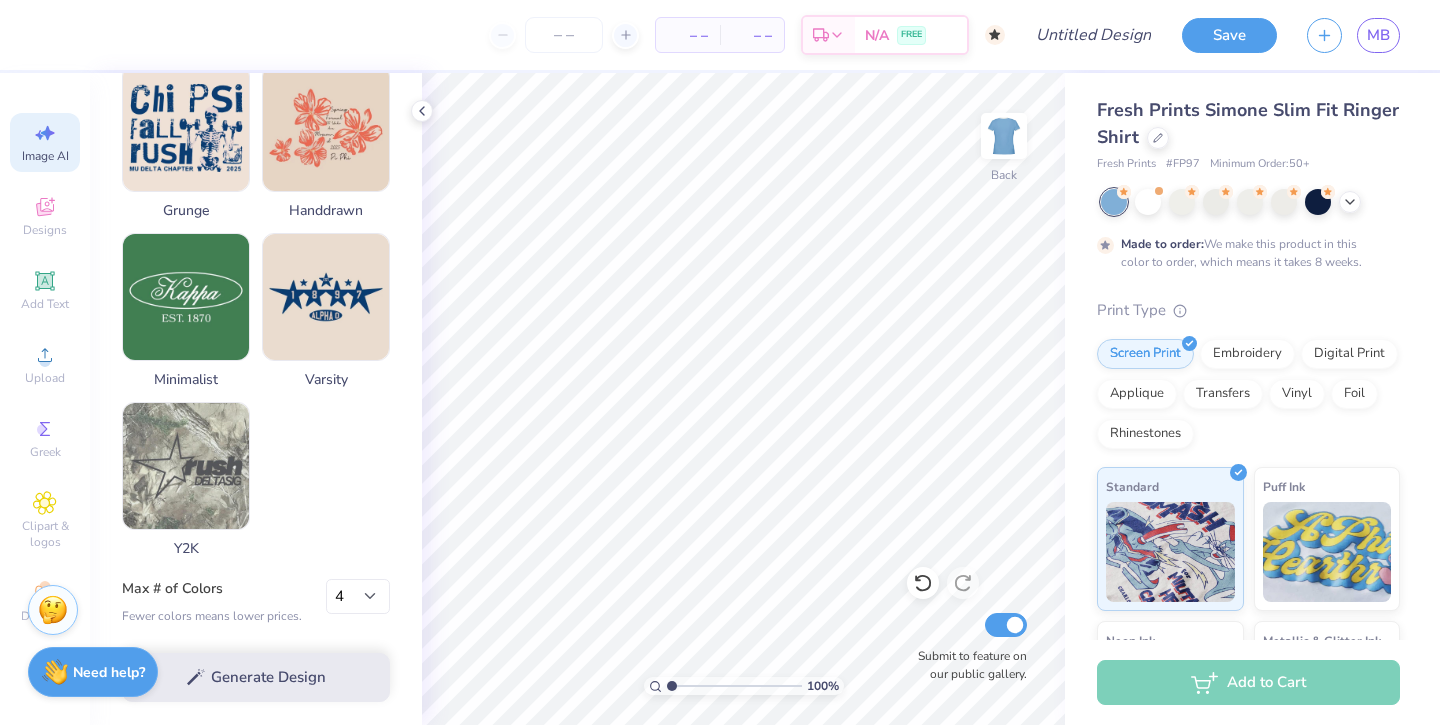 scroll, scrollTop: 997, scrollLeft: 0, axis: vertical 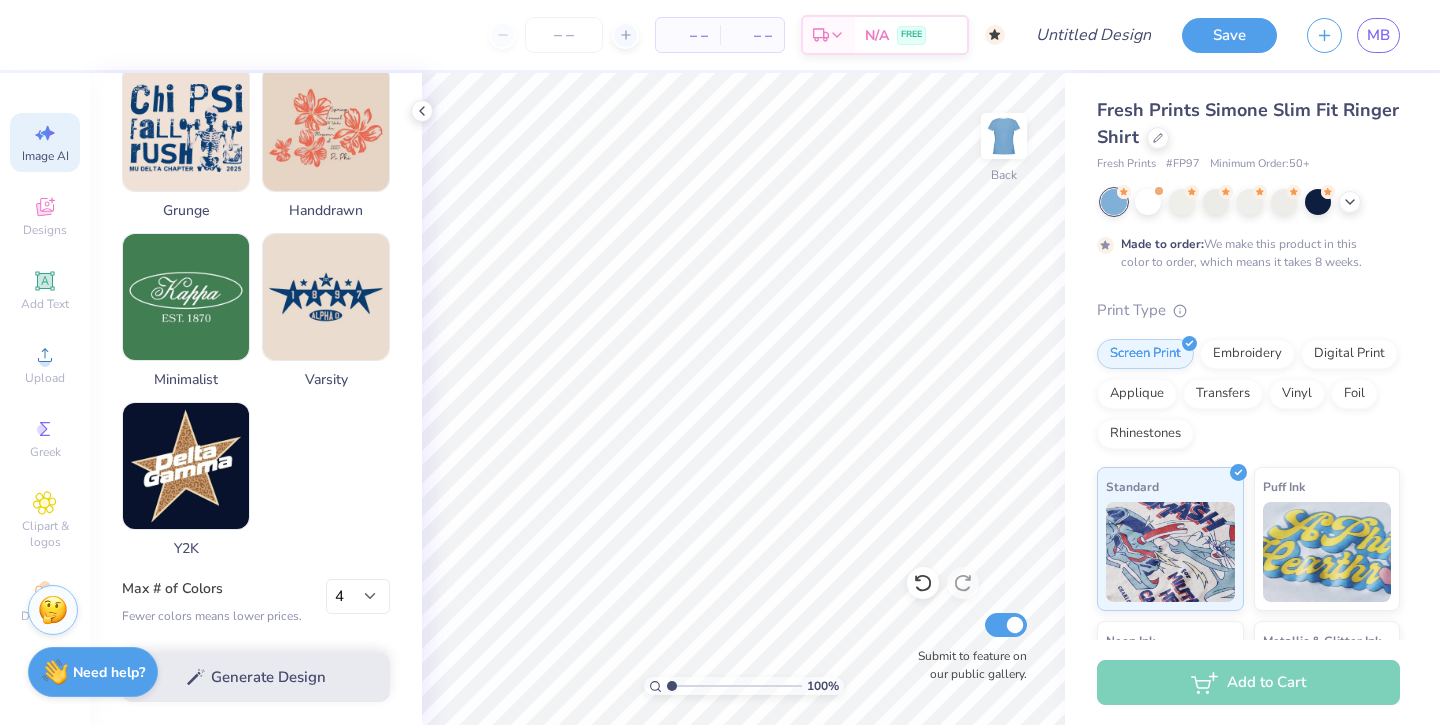 click on "Generate Design" at bounding box center [256, 677] 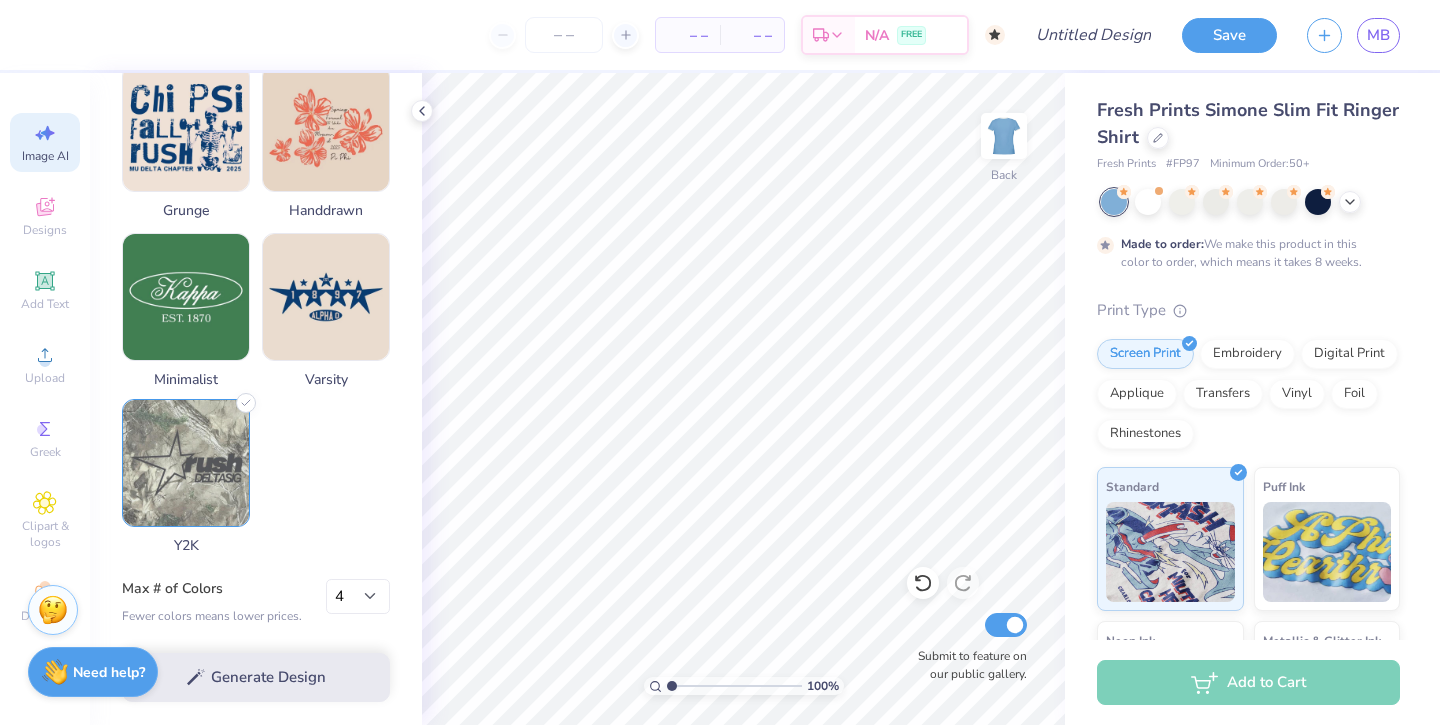scroll, scrollTop: 0, scrollLeft: 0, axis: both 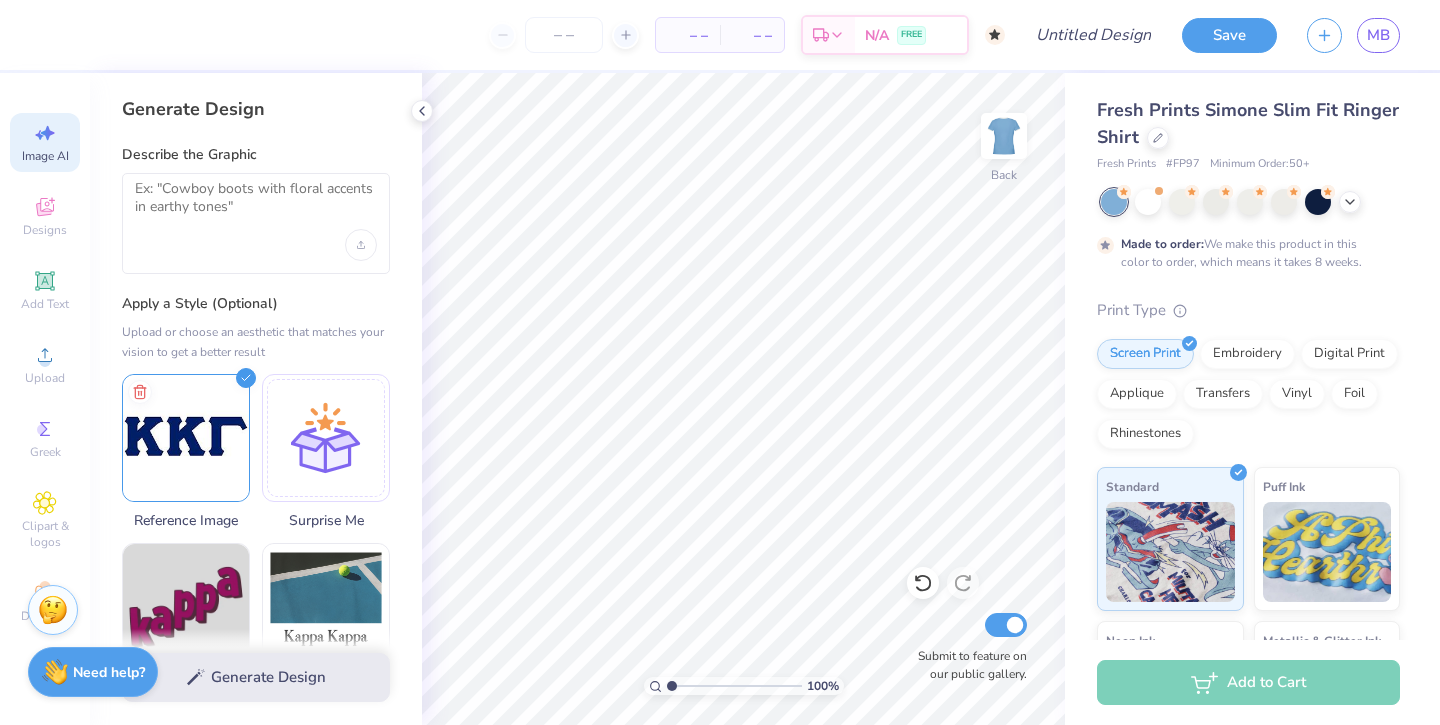 click on "Generate Design" at bounding box center [256, 677] 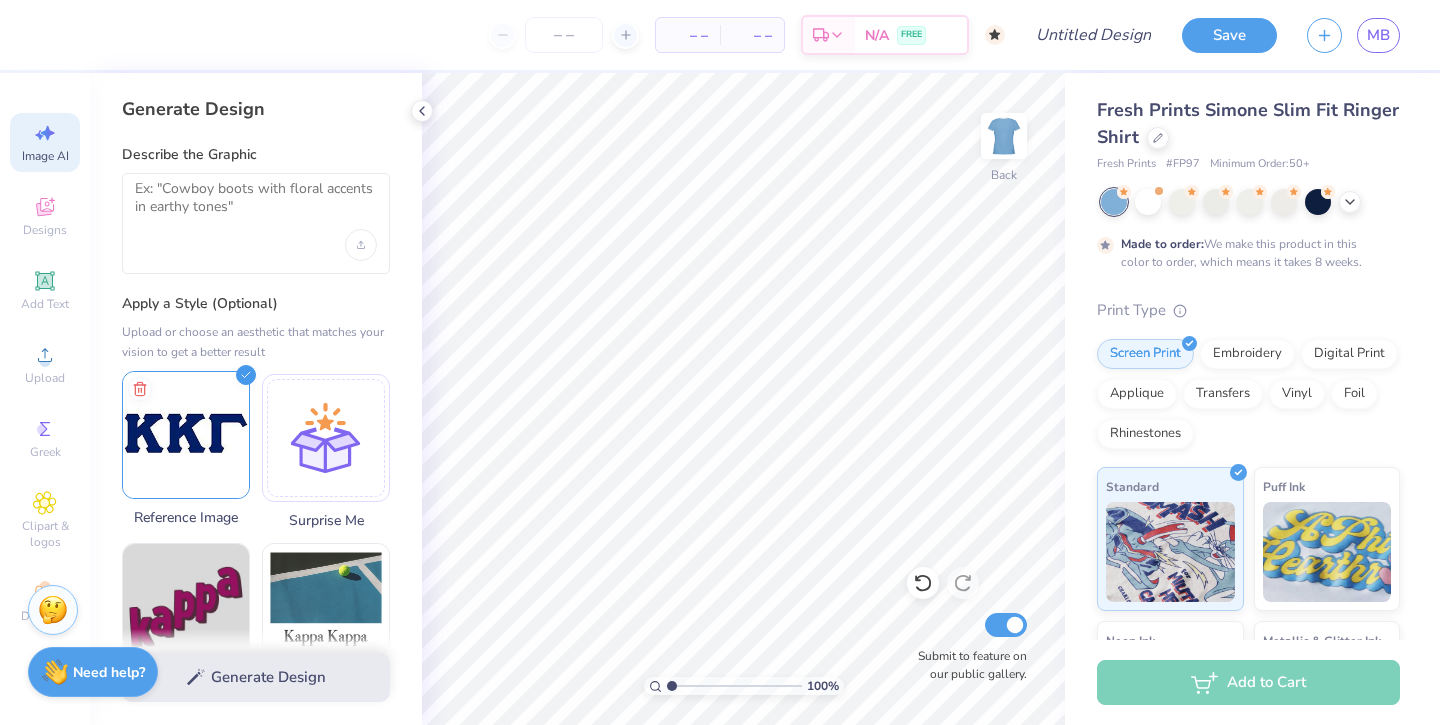 click at bounding box center (186, 435) 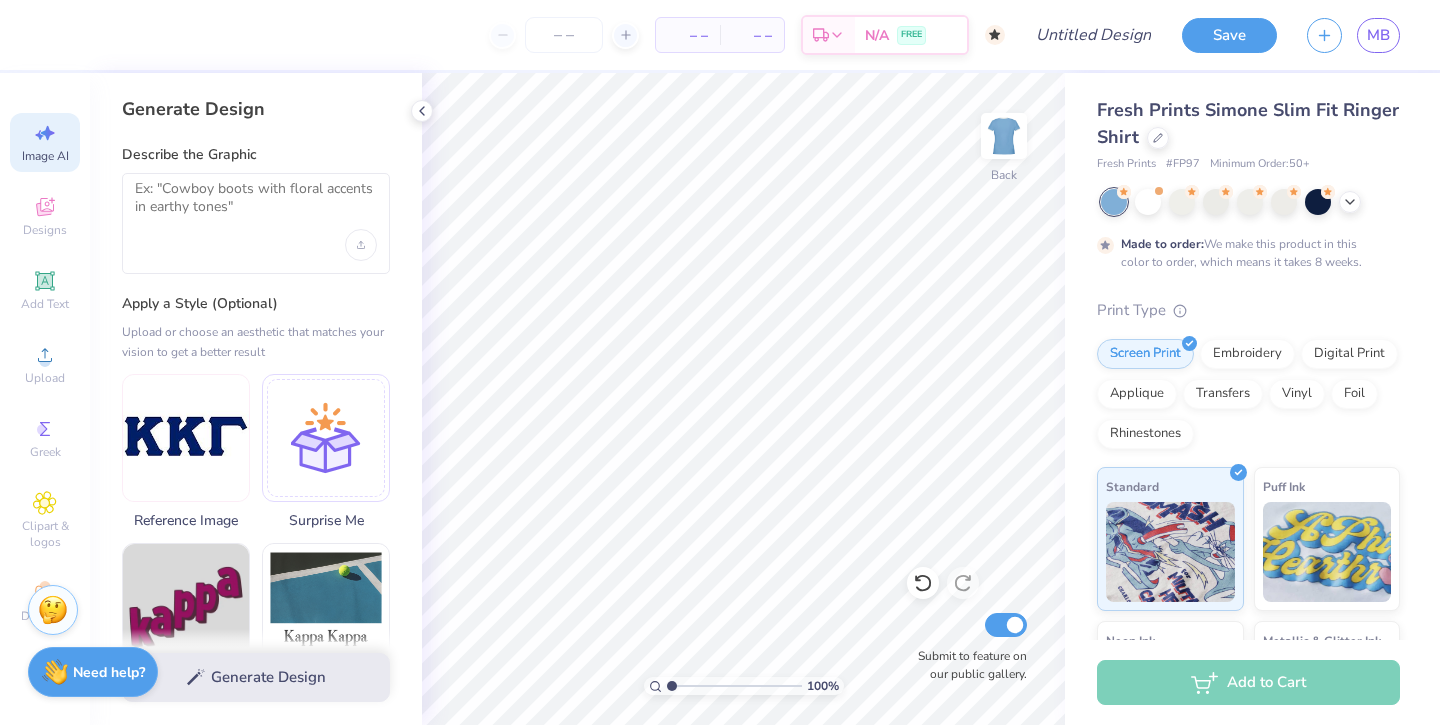 scroll, scrollTop: 0, scrollLeft: 0, axis: both 